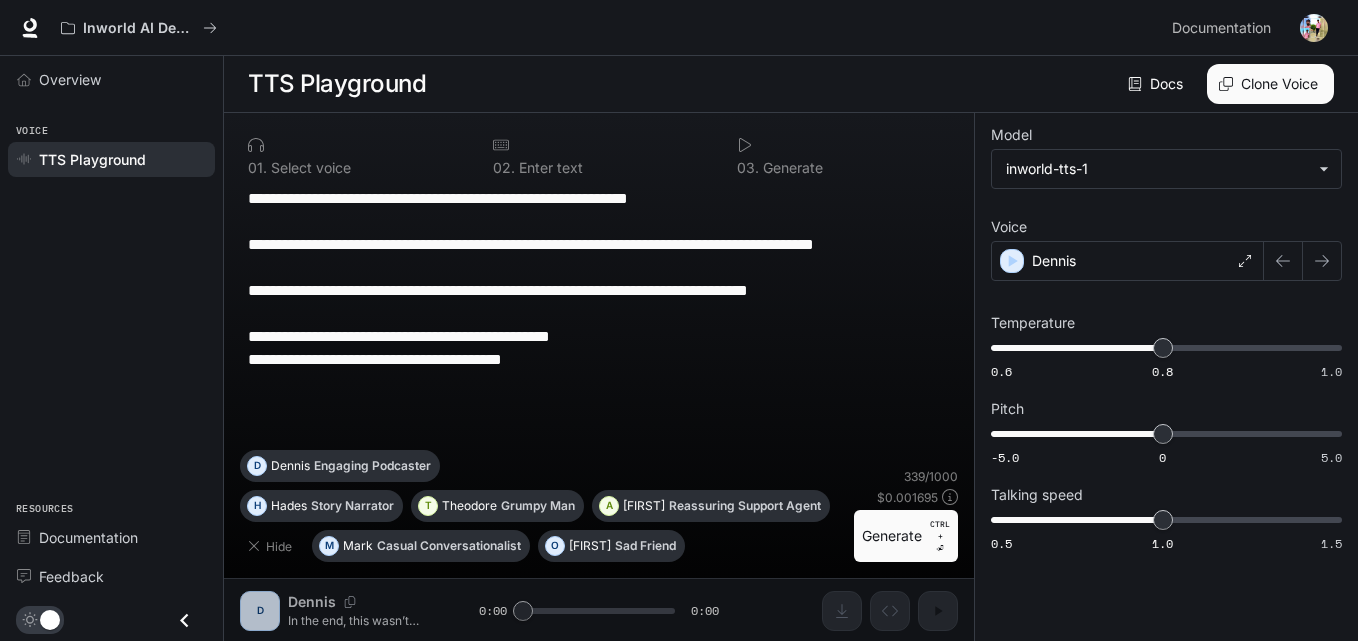 scroll, scrollTop: 0, scrollLeft: 0, axis: both 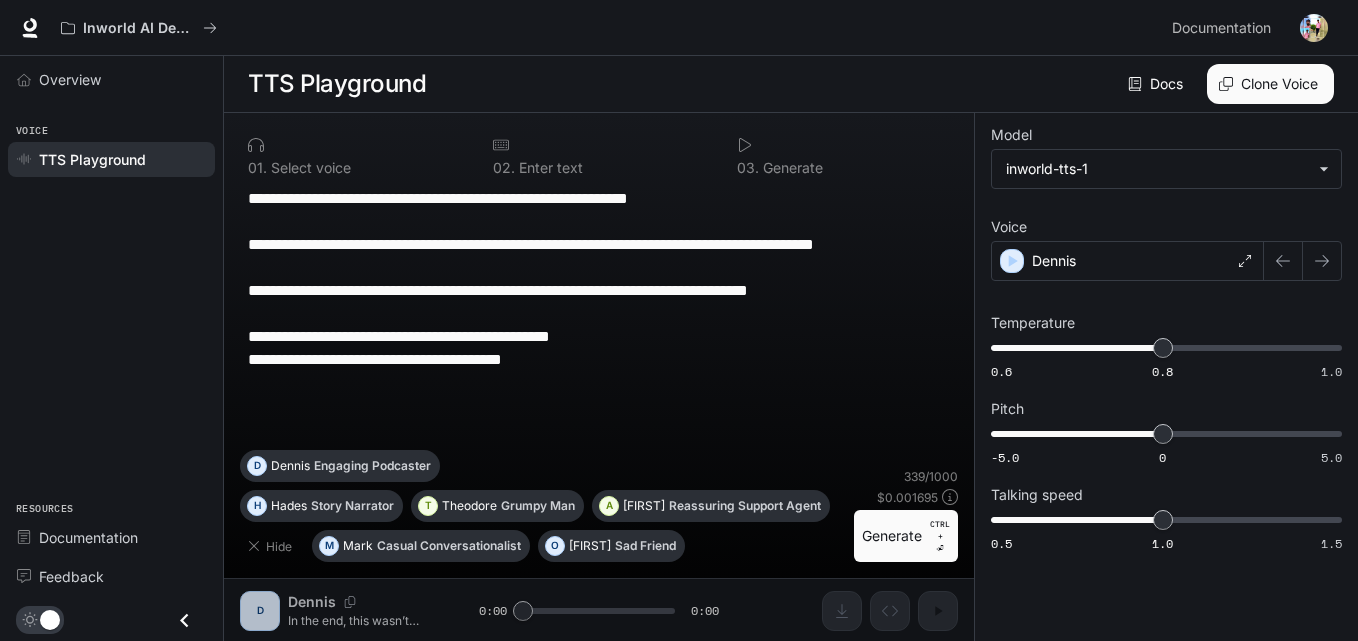 click on "**********" at bounding box center [599, 279] 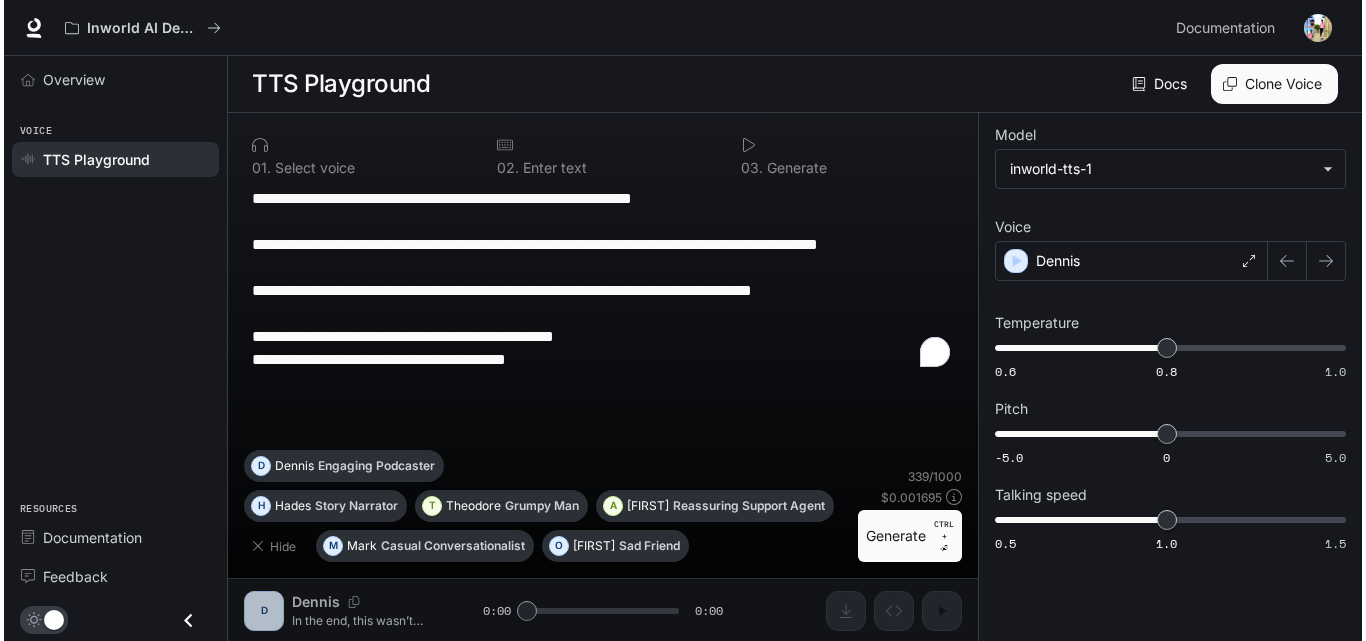 scroll, scrollTop: 1, scrollLeft: 0, axis: vertical 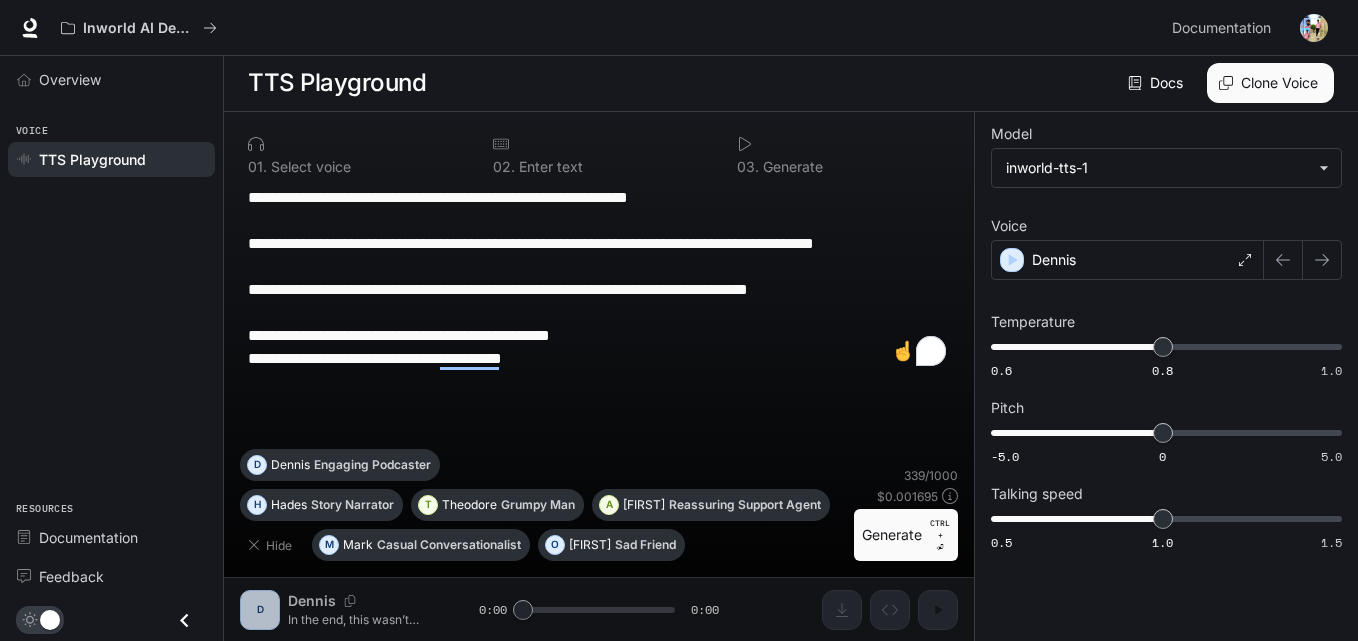 click on "**********" at bounding box center (599, 278) 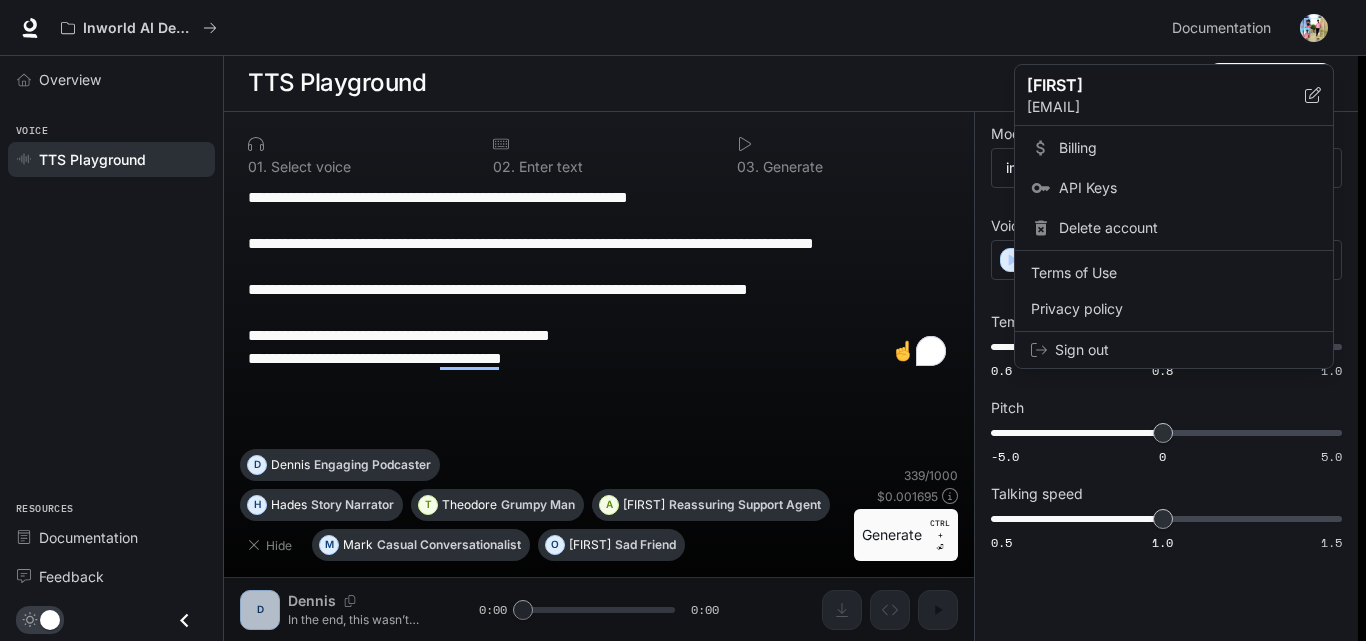 click on "Billing" at bounding box center [1188, 148] 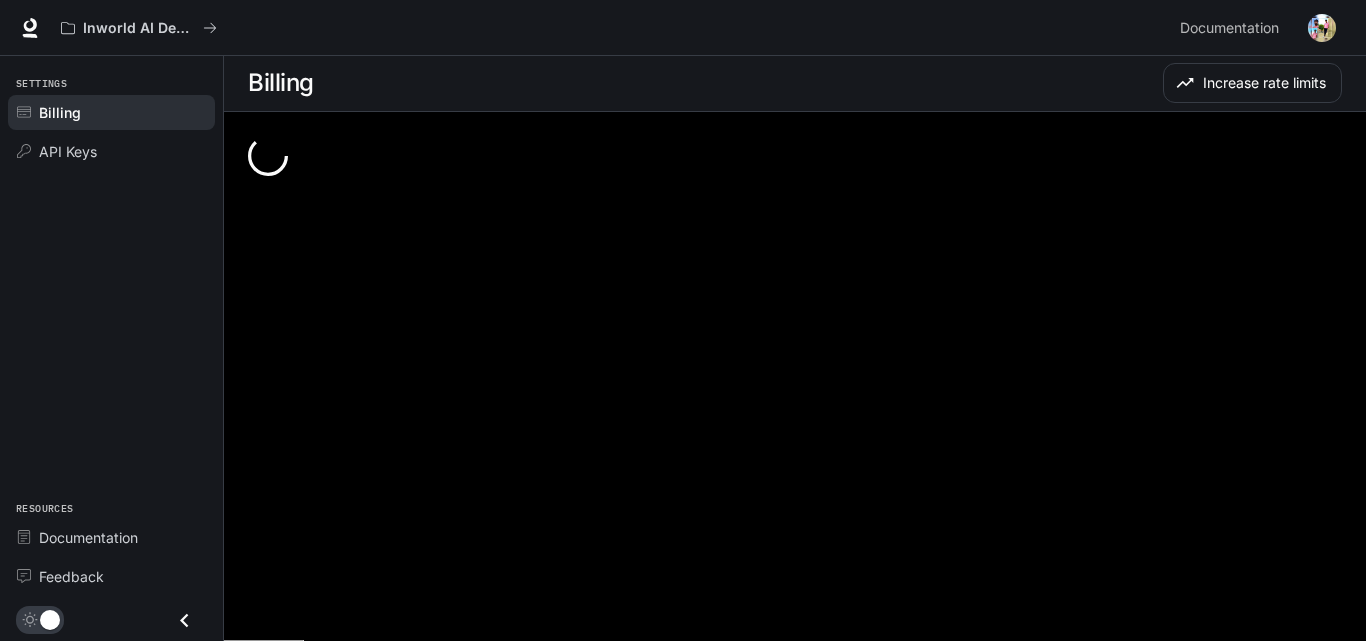 scroll, scrollTop: 0, scrollLeft: 0, axis: both 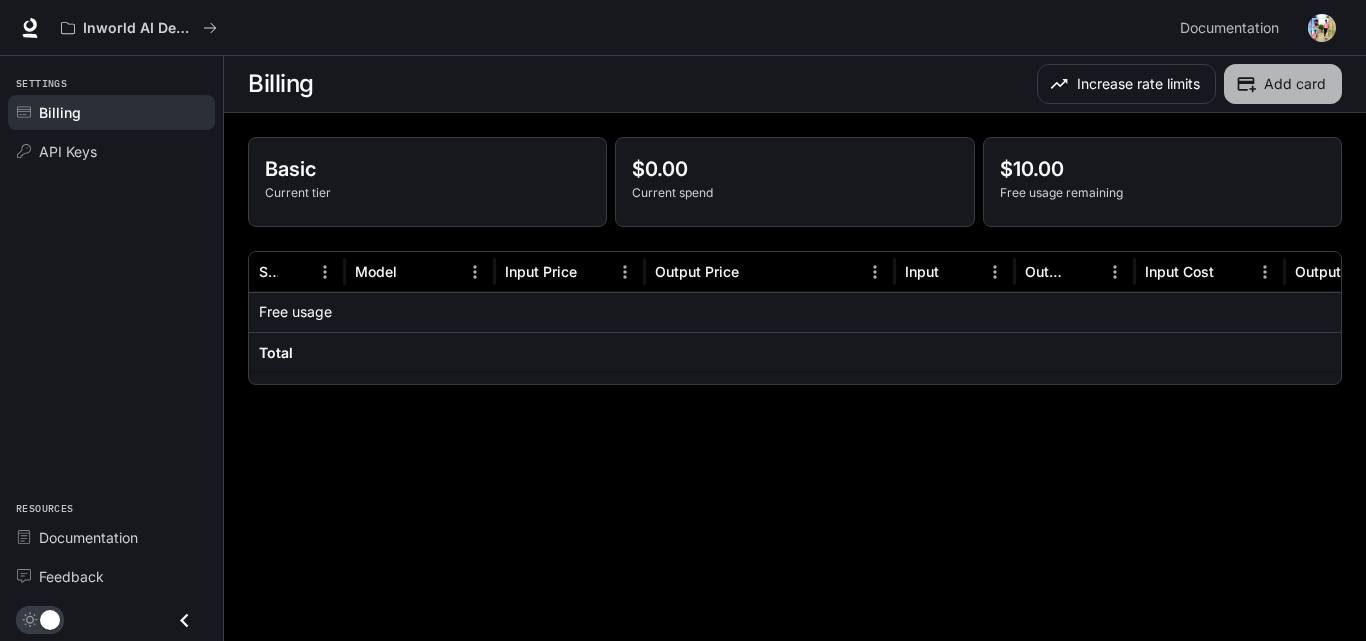 click on "Add card" at bounding box center [1283, 84] 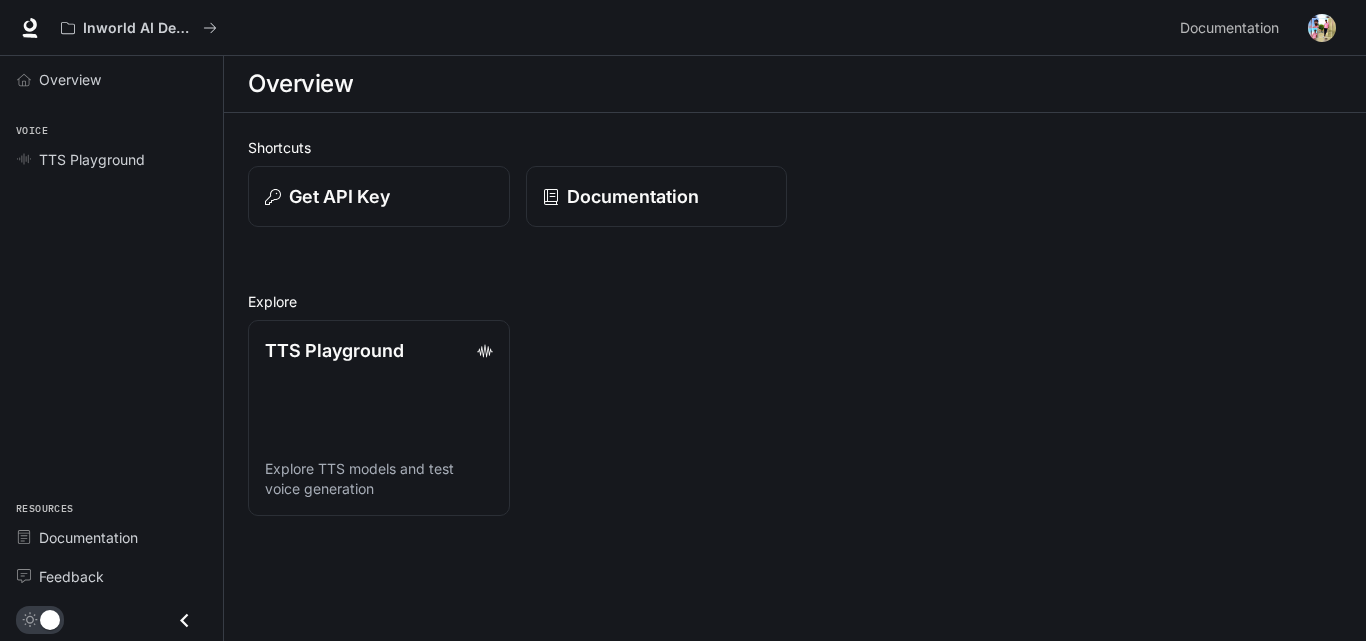scroll, scrollTop: 0, scrollLeft: 0, axis: both 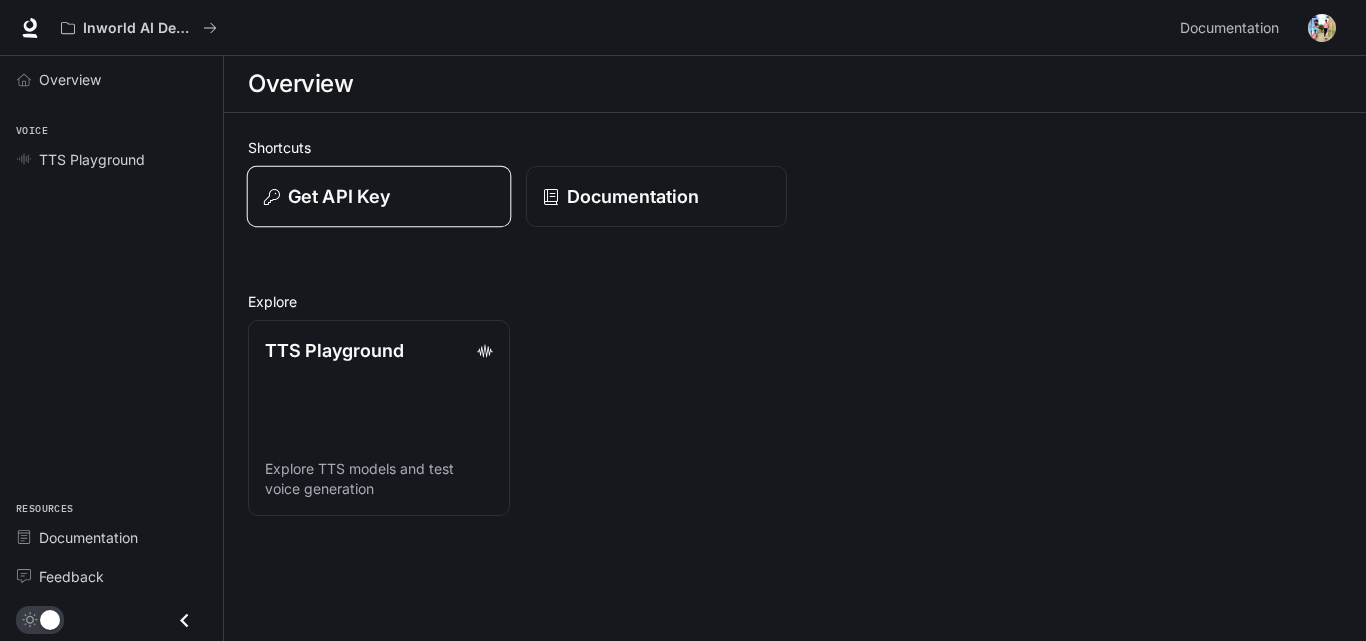 click on "Get API Key" at bounding box center (339, 196) 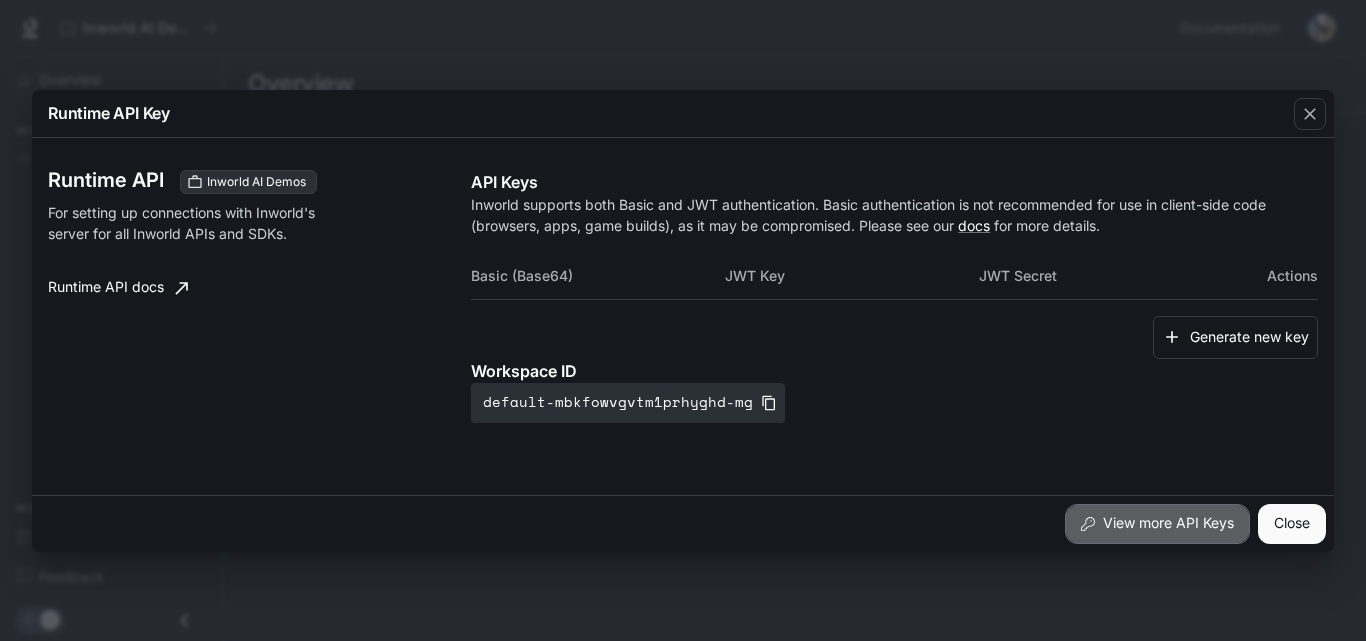 click on "View more API Keys" at bounding box center (1157, 524) 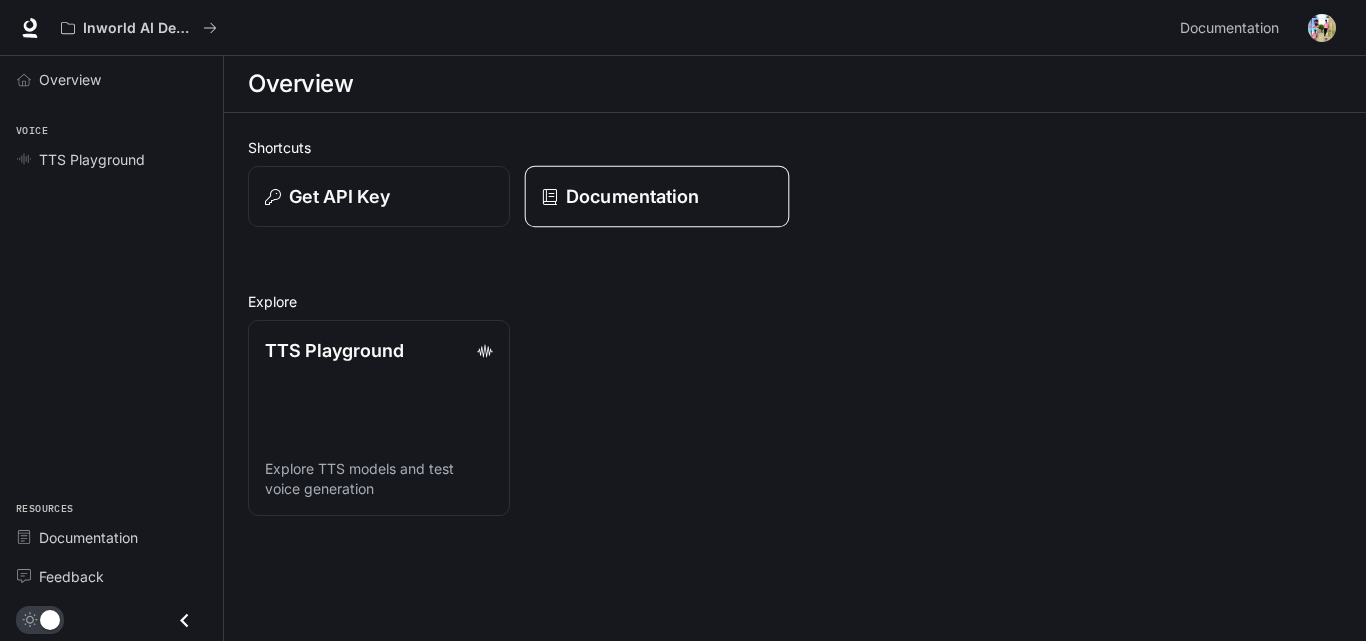 click on "Documentation" at bounding box center [656, 197] 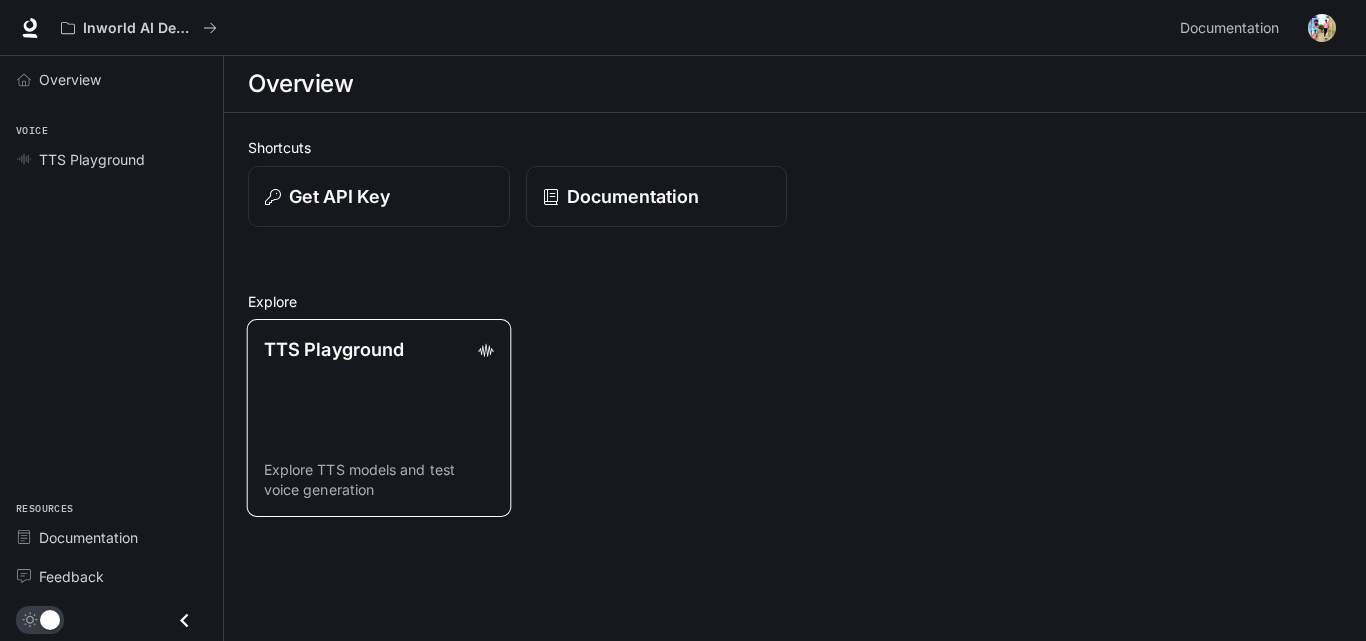 click on "TTS Playground Explore TTS models and test voice generation" at bounding box center (379, 418) 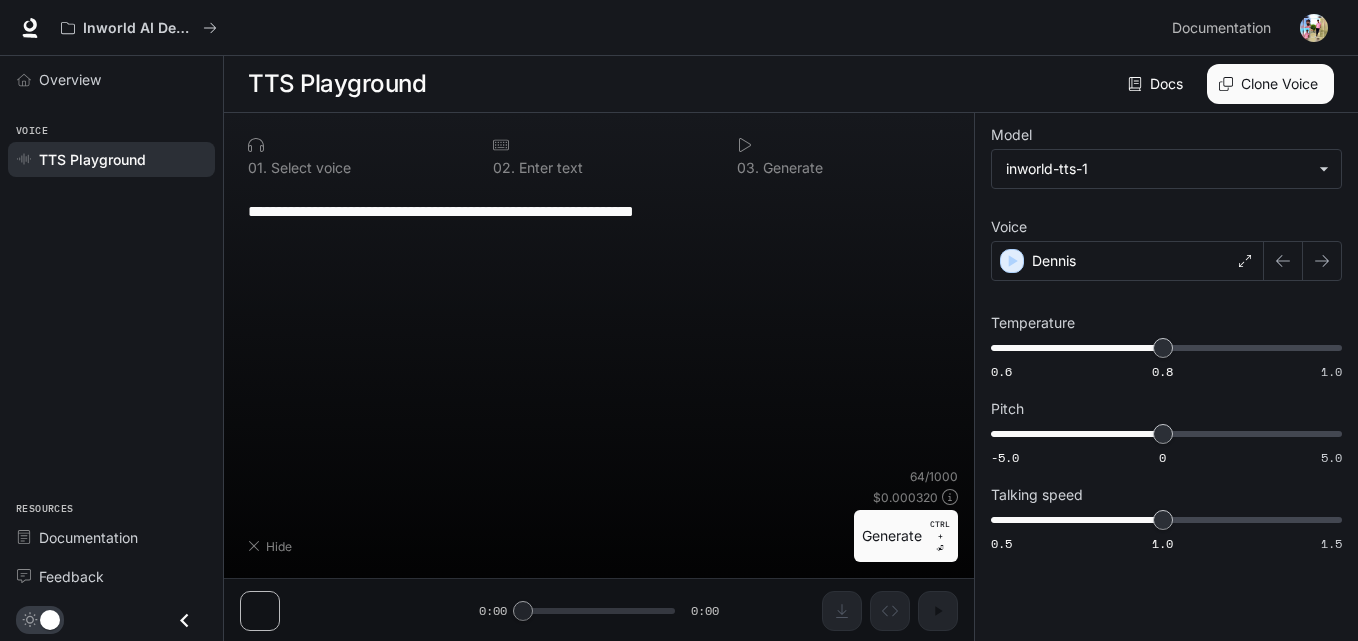 type on "**********" 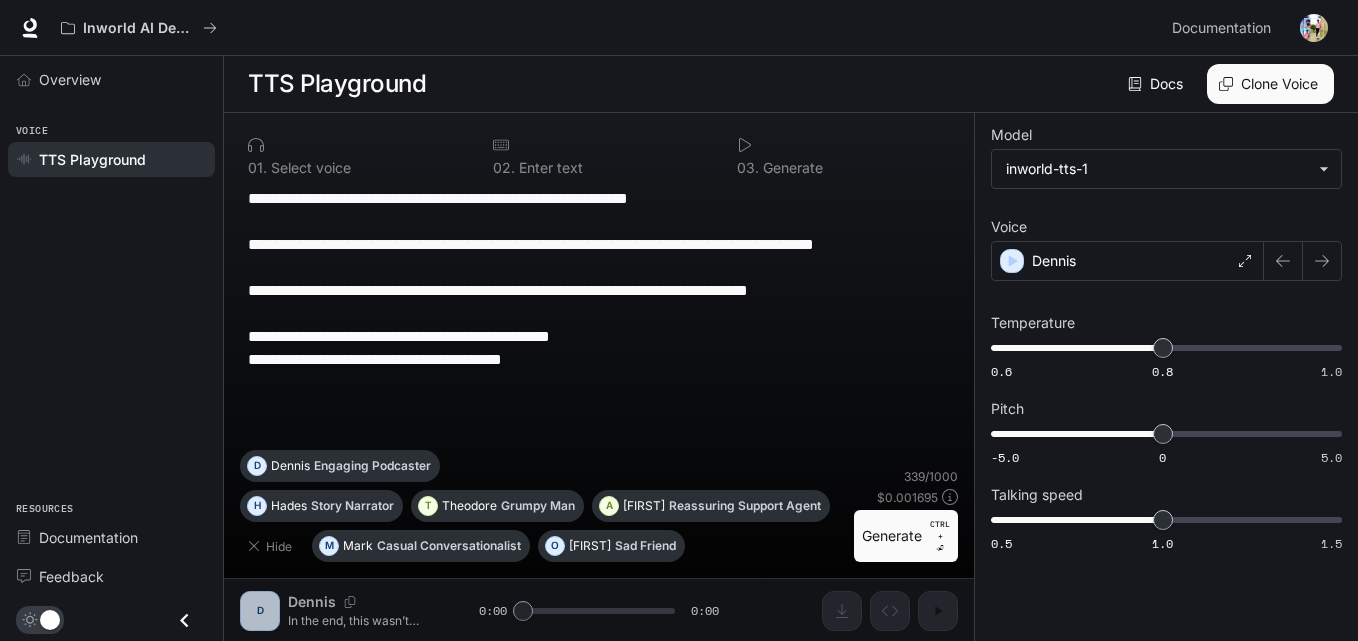 scroll, scrollTop: 1, scrollLeft: 0, axis: vertical 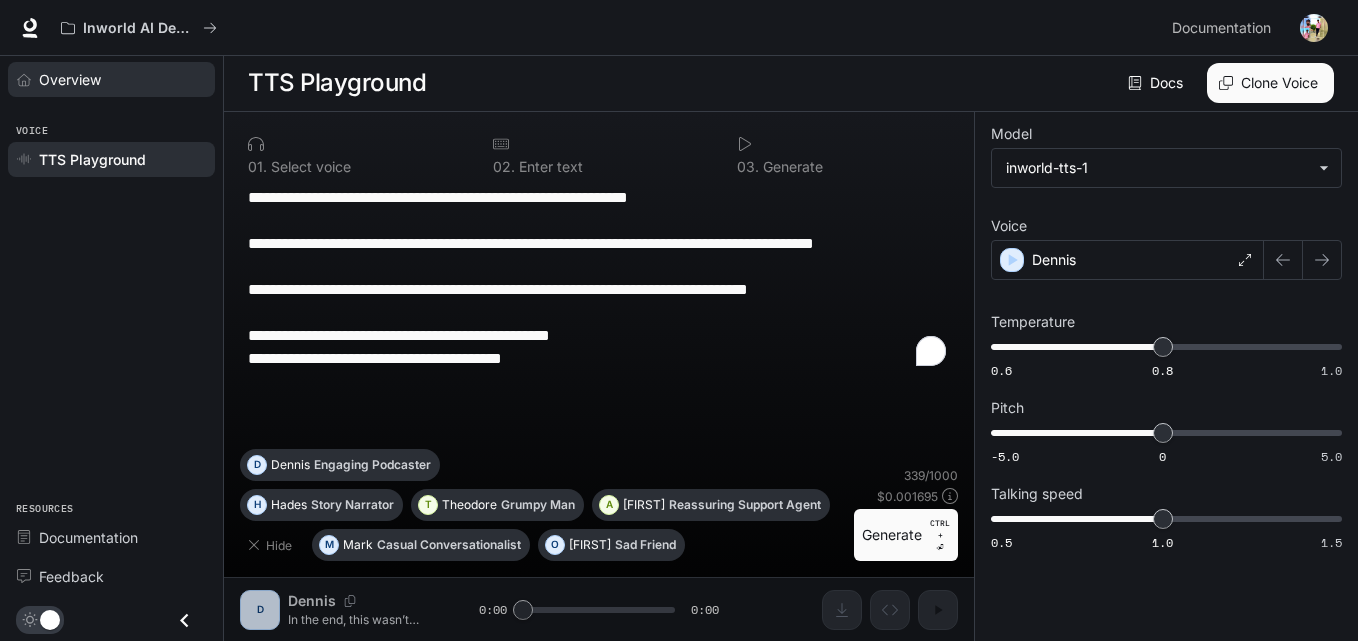 drag, startPoint x: 380, startPoint y: 280, endPoint x: 165, endPoint y: 77, distance: 295.6924 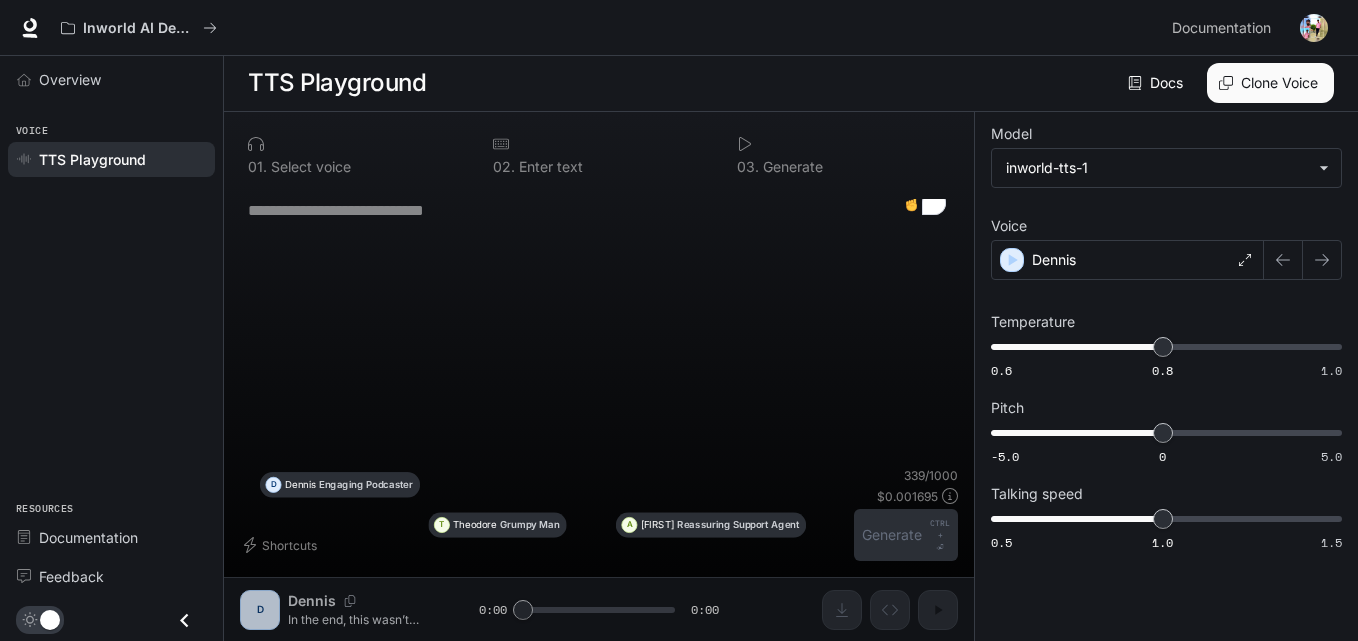 scroll, scrollTop: 0, scrollLeft: 0, axis: both 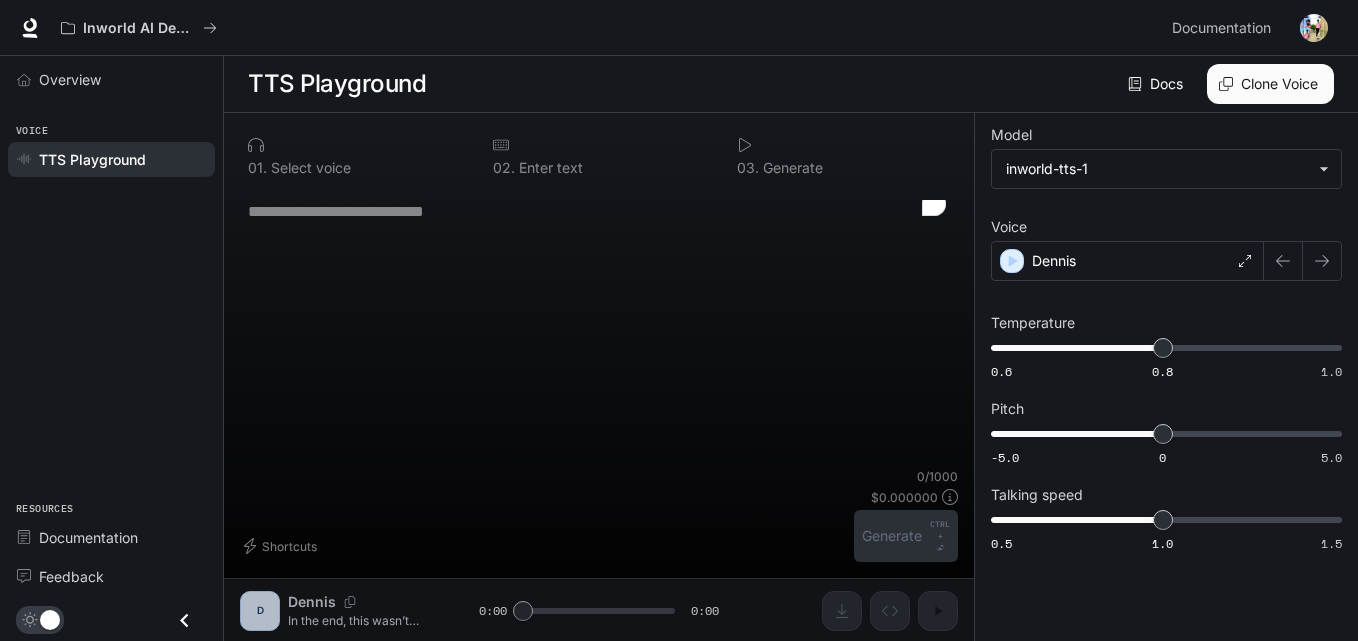 paste on "**********" 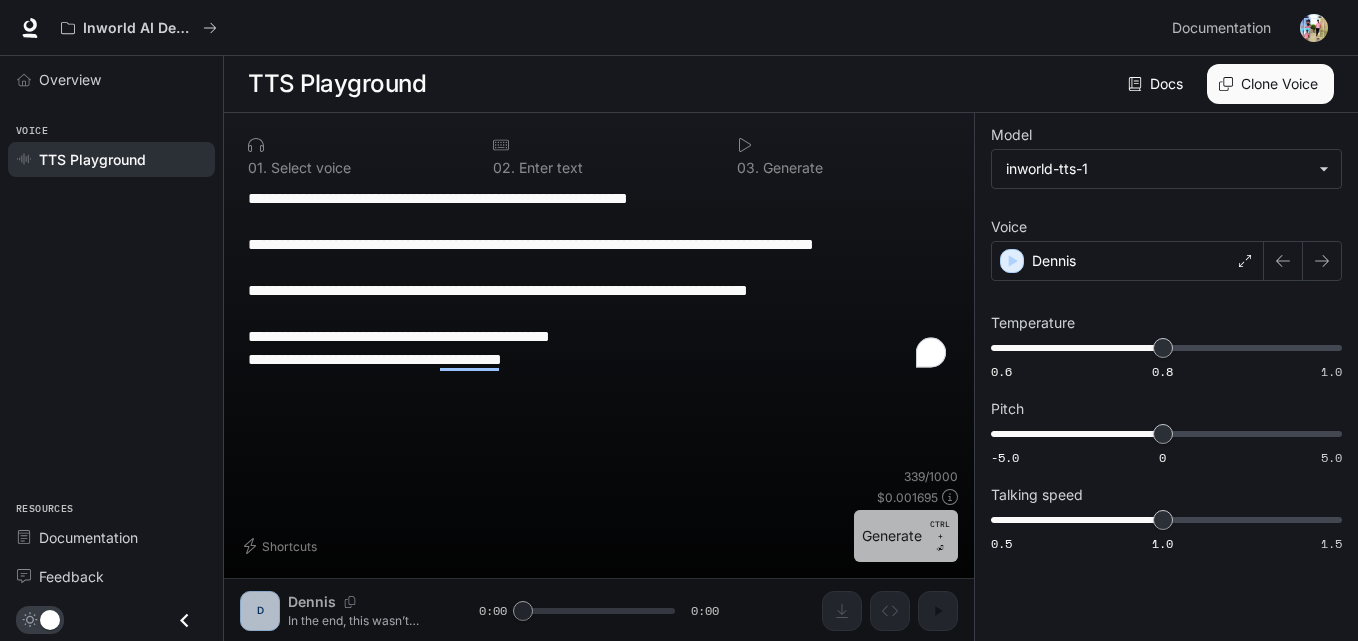 click on "Generate CTRL +  ⏎" at bounding box center [906, 536] 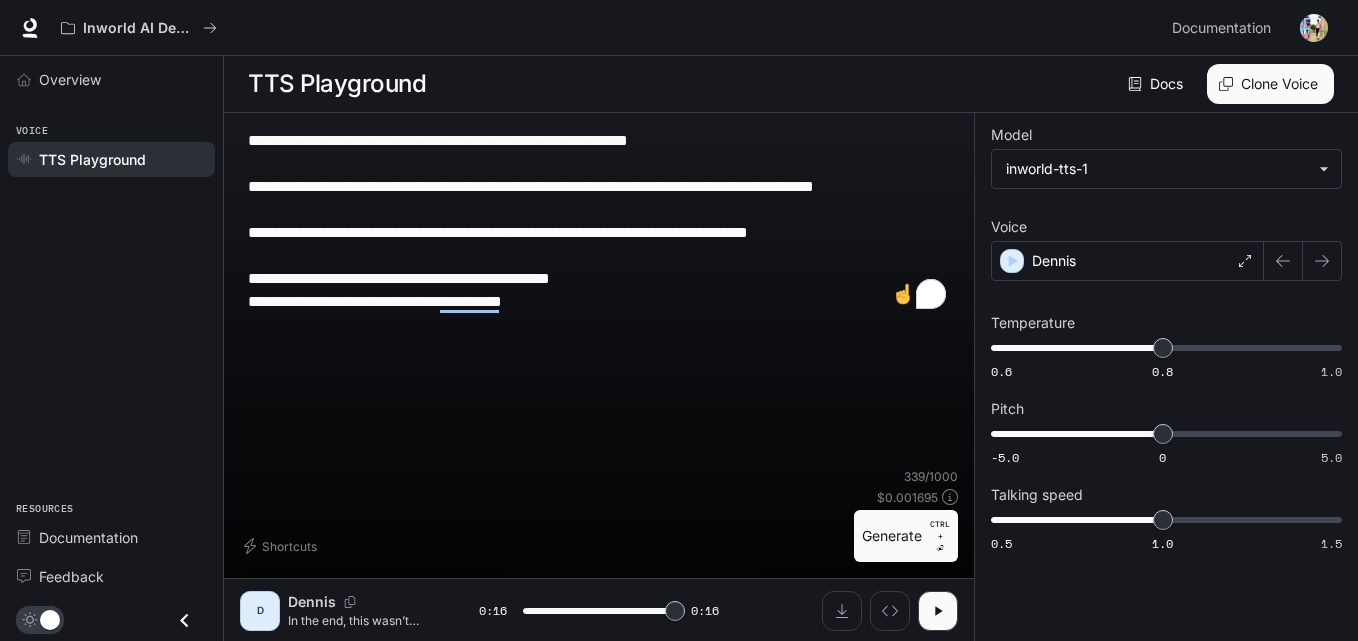 type on "*" 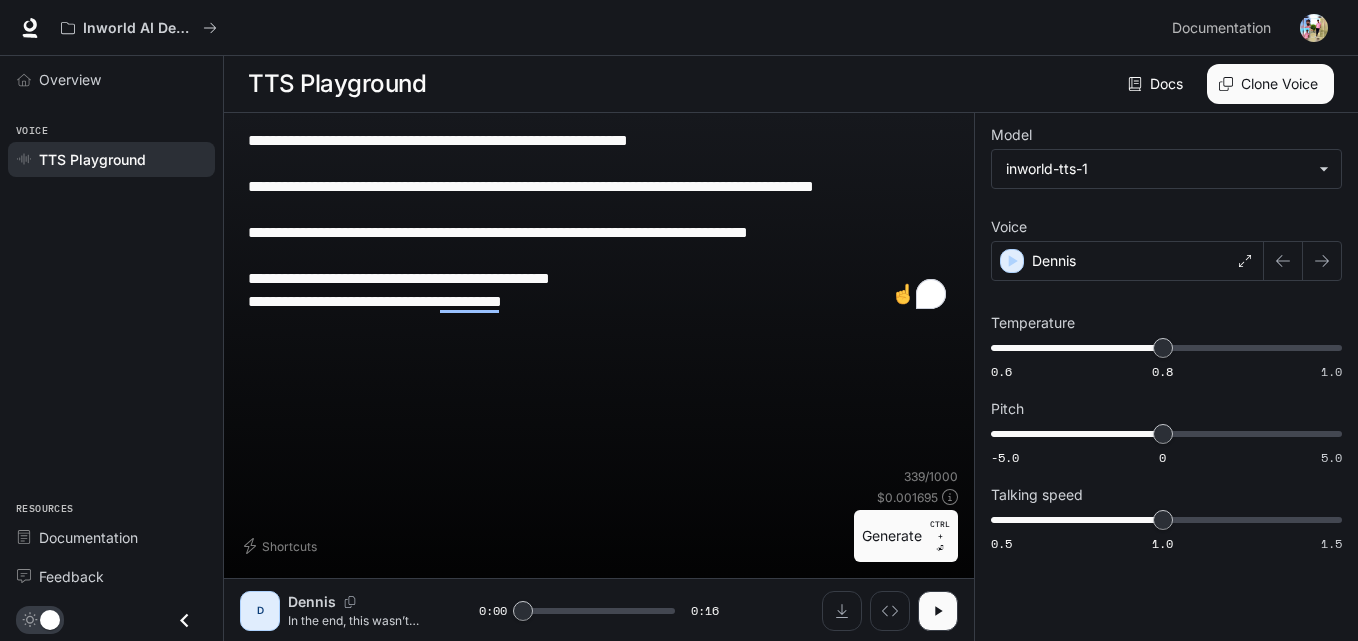 click on "**********" at bounding box center (599, 221) 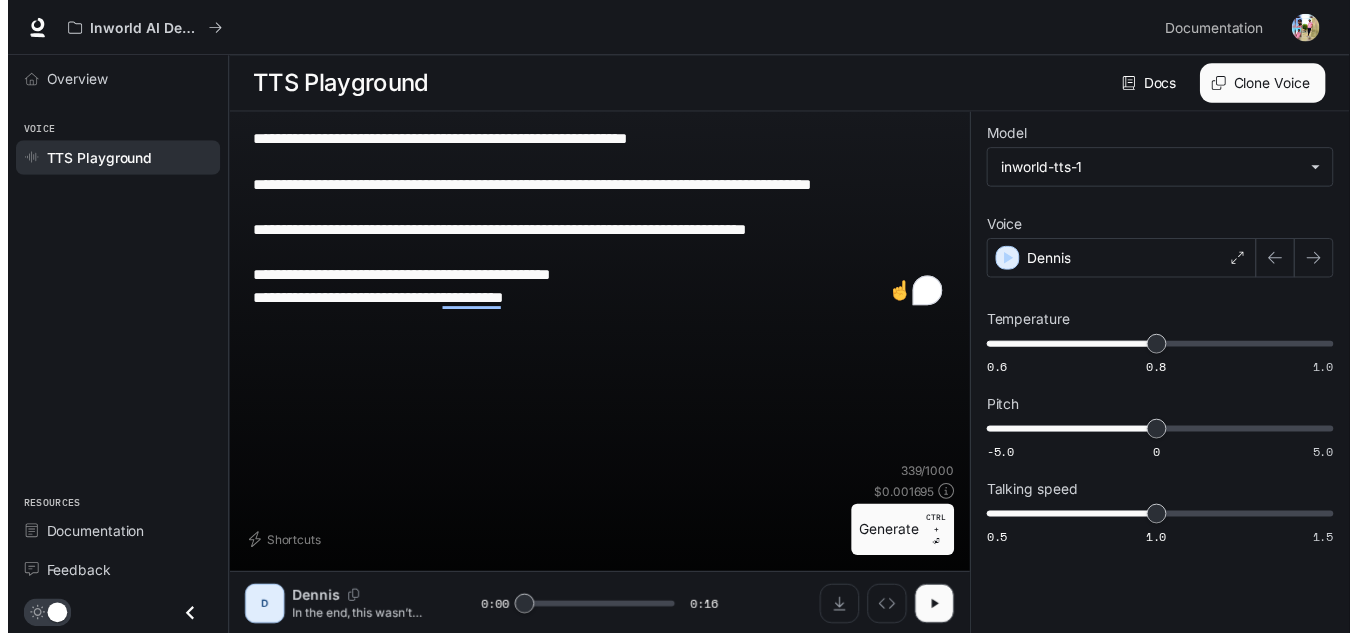 scroll, scrollTop: 1, scrollLeft: 0, axis: vertical 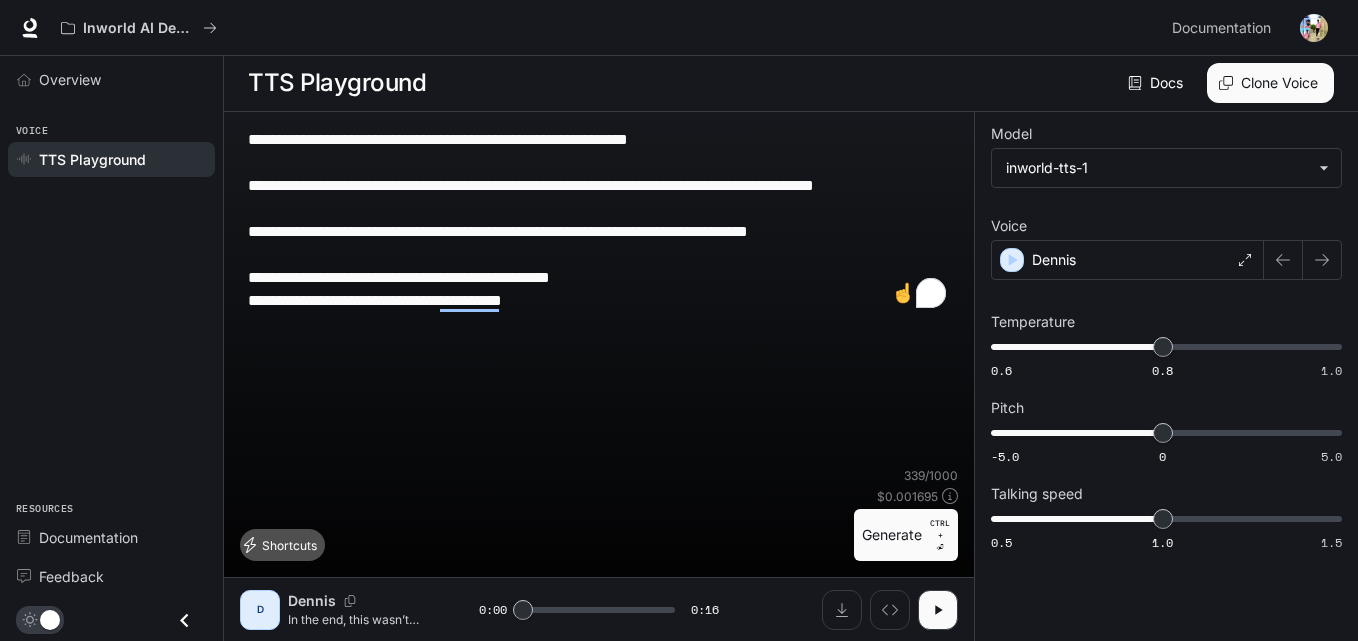click on "Shortcuts" at bounding box center (282, 545) 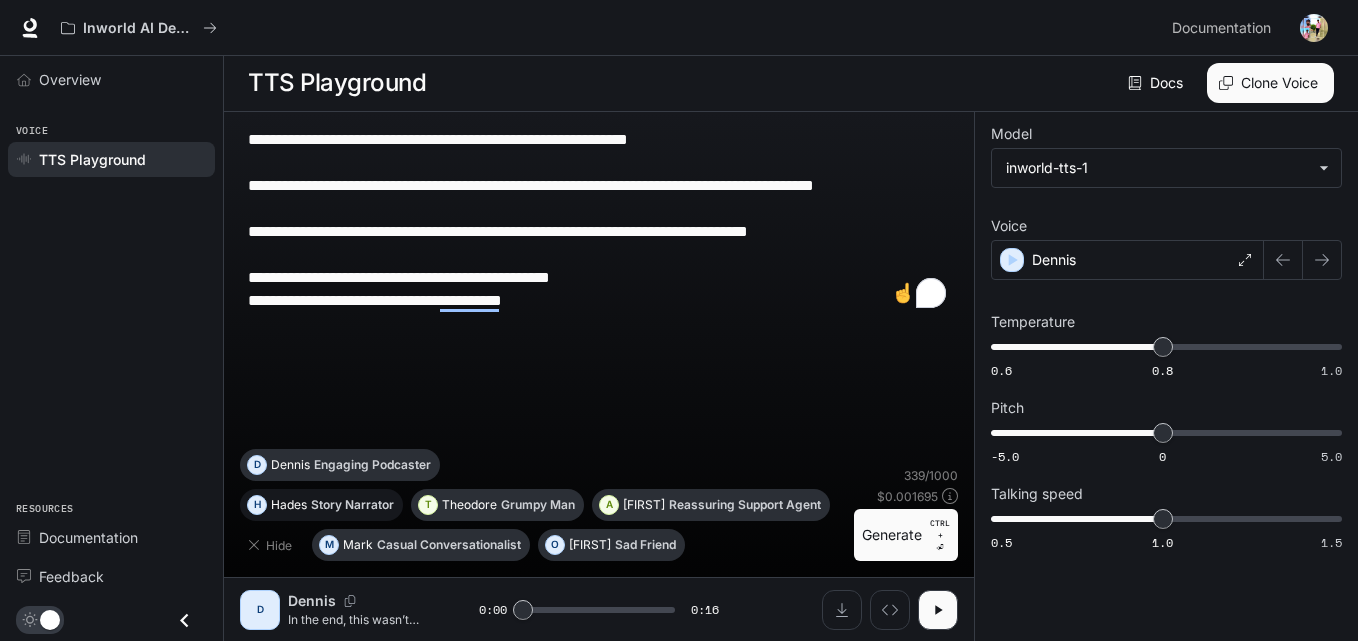 click on "Story Narrator" at bounding box center [352, 505] 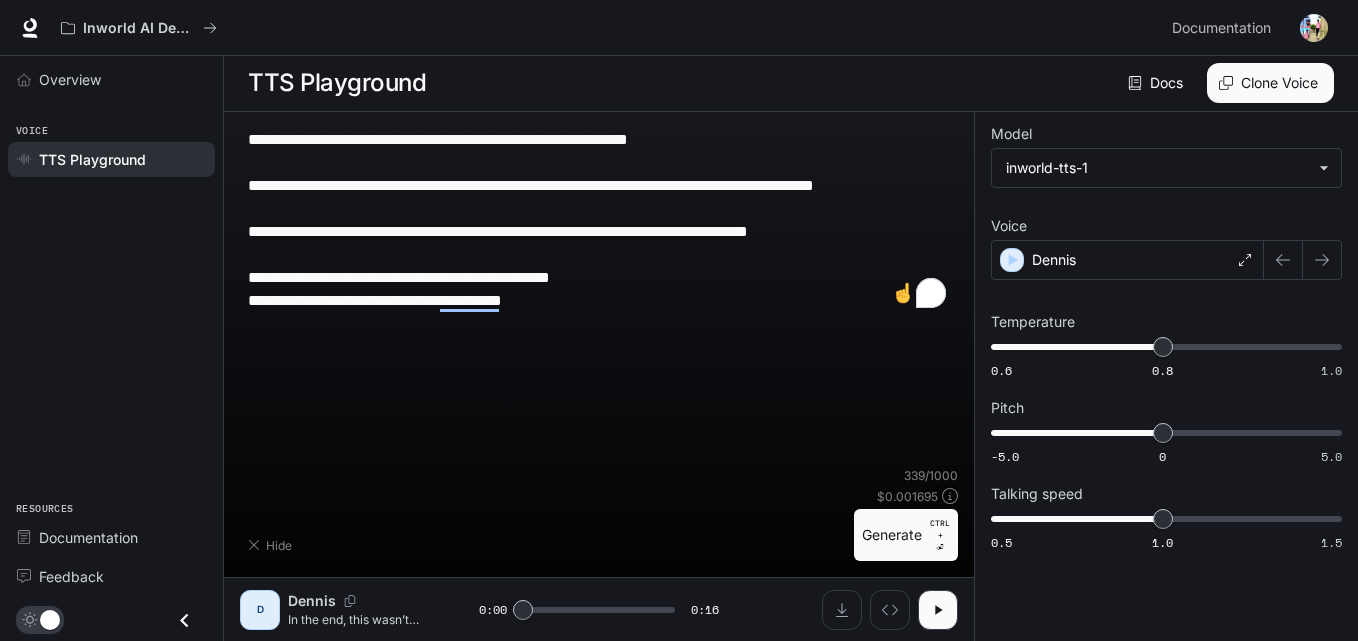 type on "**********" 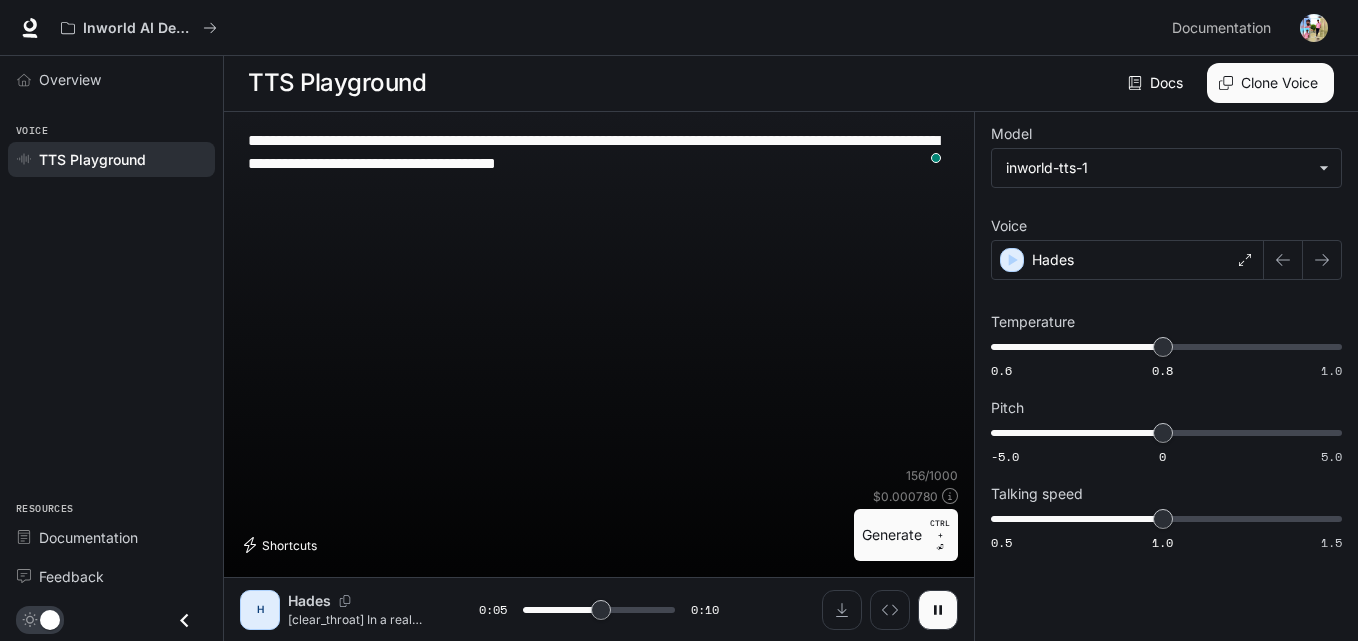 click on "Shortcuts" at bounding box center (282, 545) 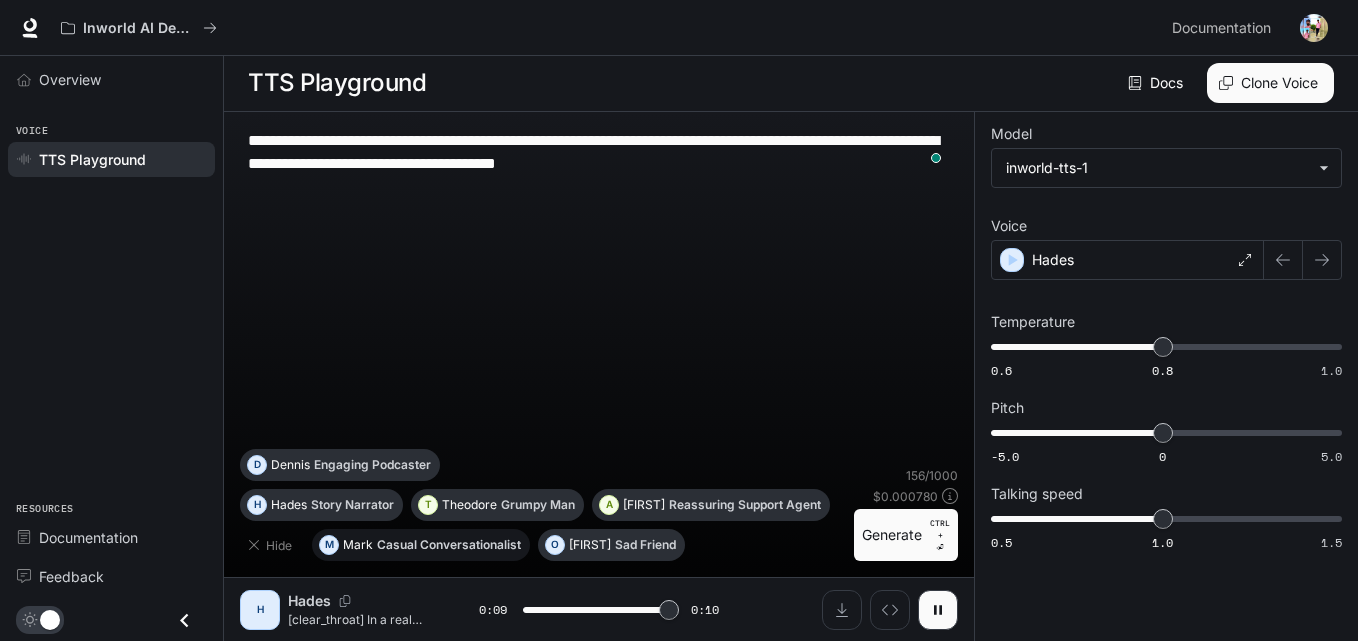 type on "**" 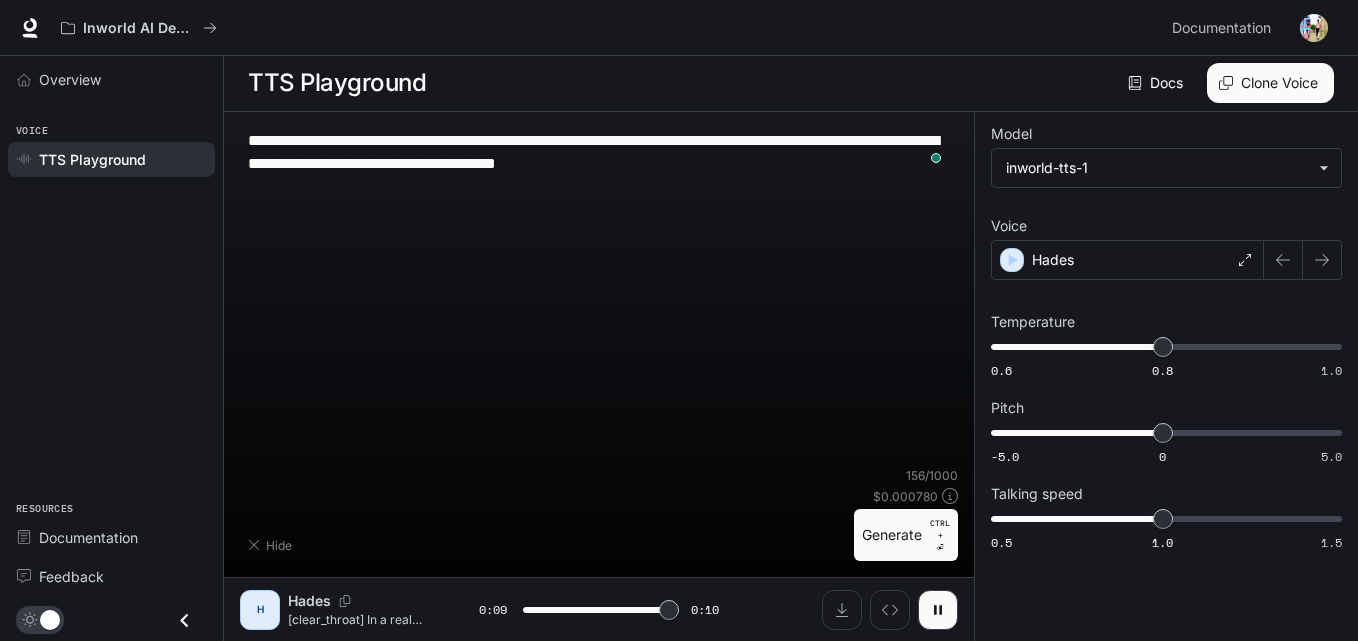 type on "**********" 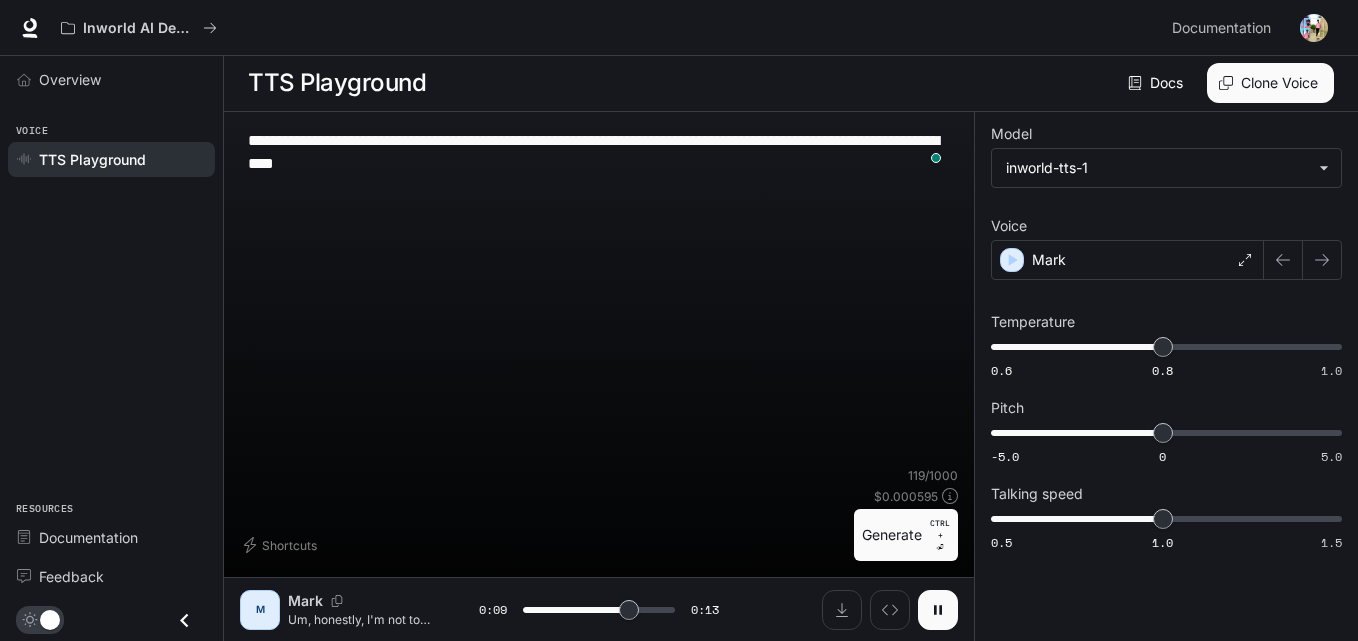 click 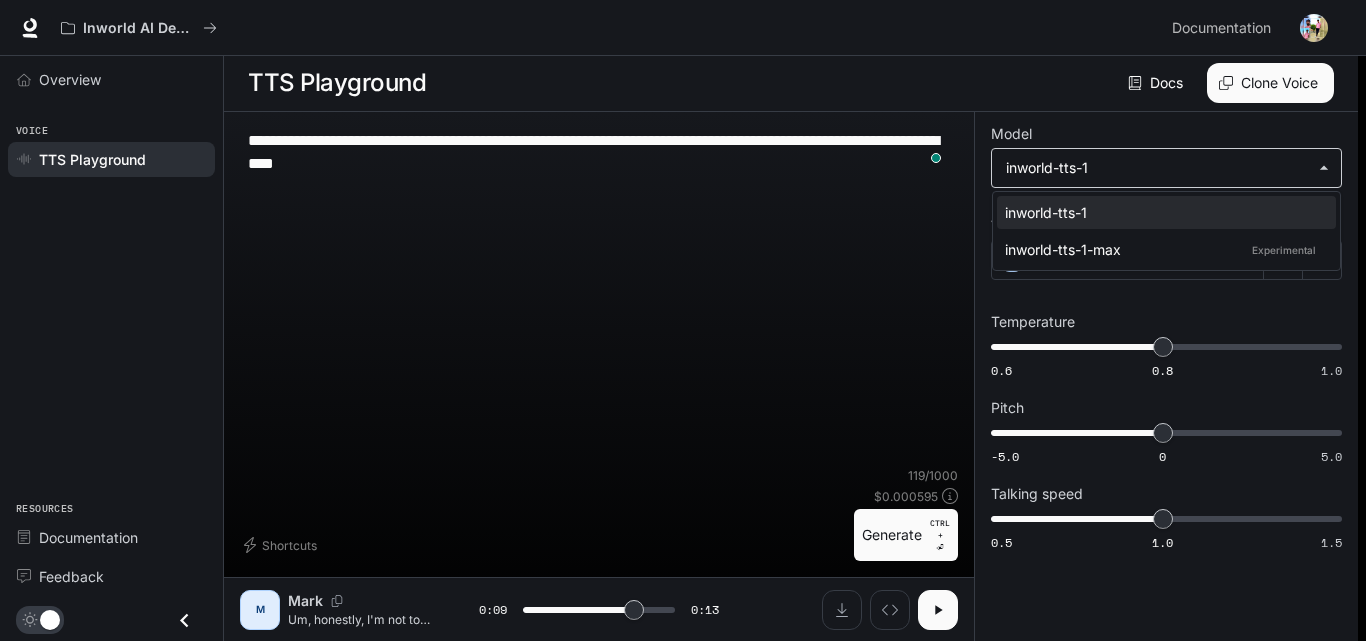 click on "**********" at bounding box center [683, 400] 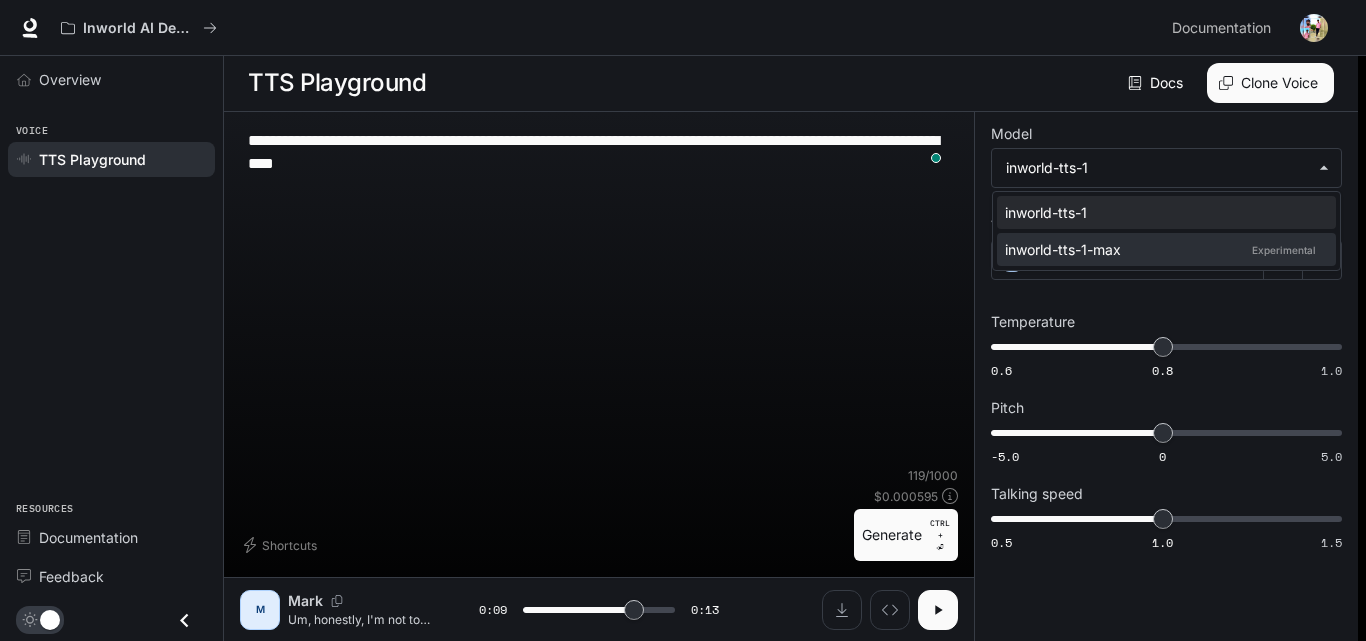 click on "inworld-tts-1-max Experimental" at bounding box center (1162, 249) 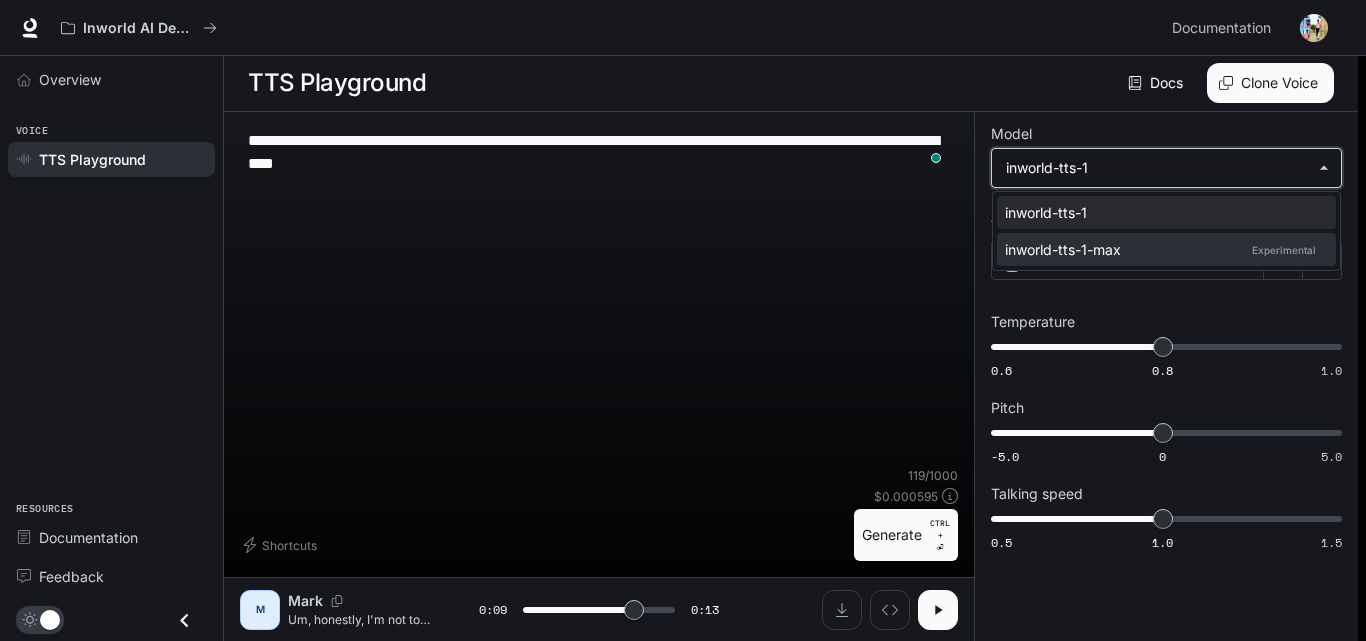 type on "***" 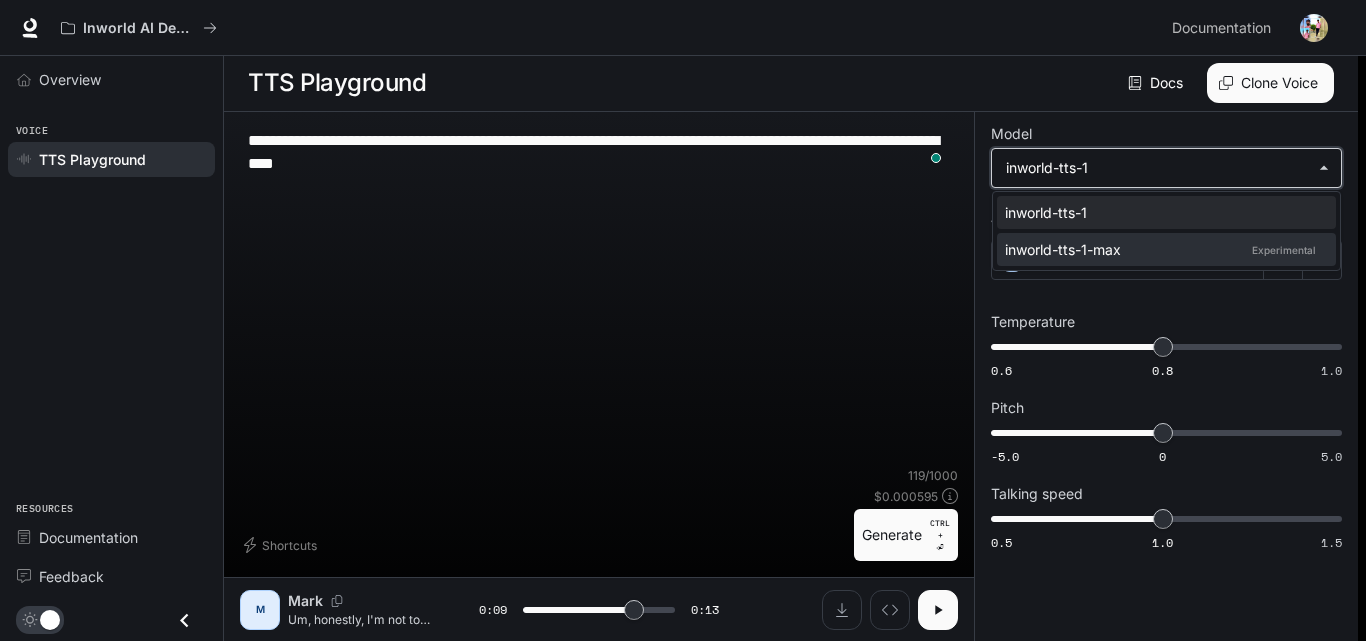 type on "**********" 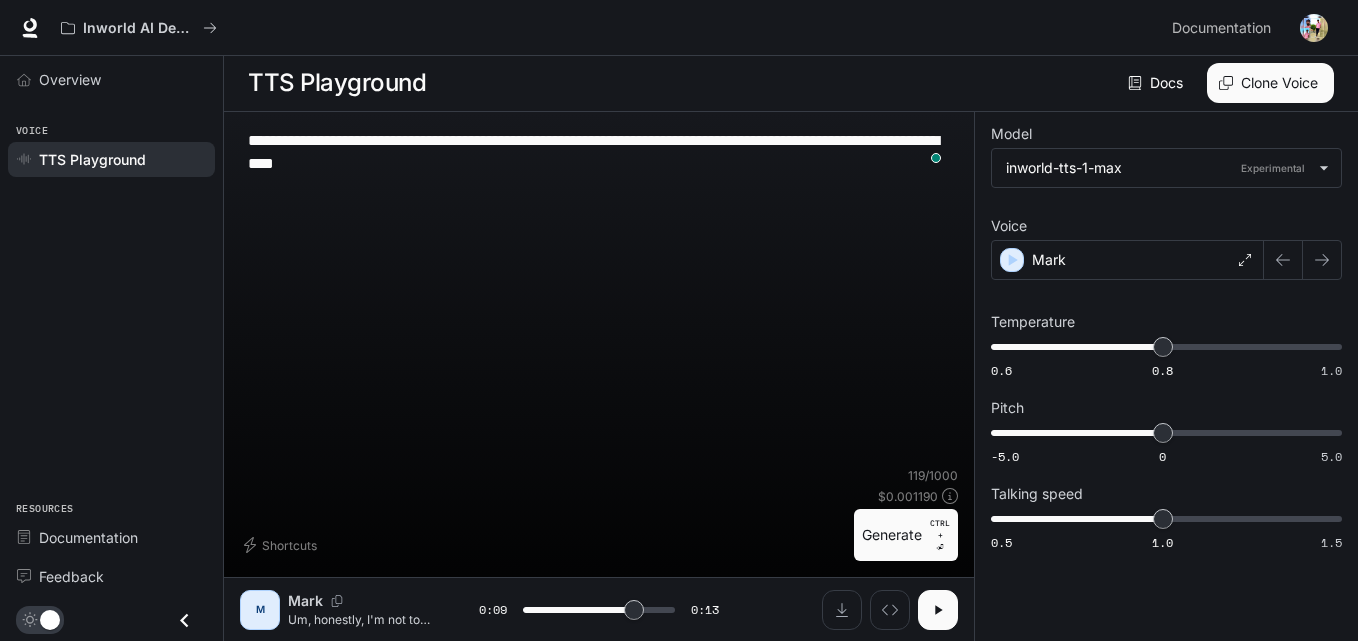 click on "**********" at bounding box center [599, 297] 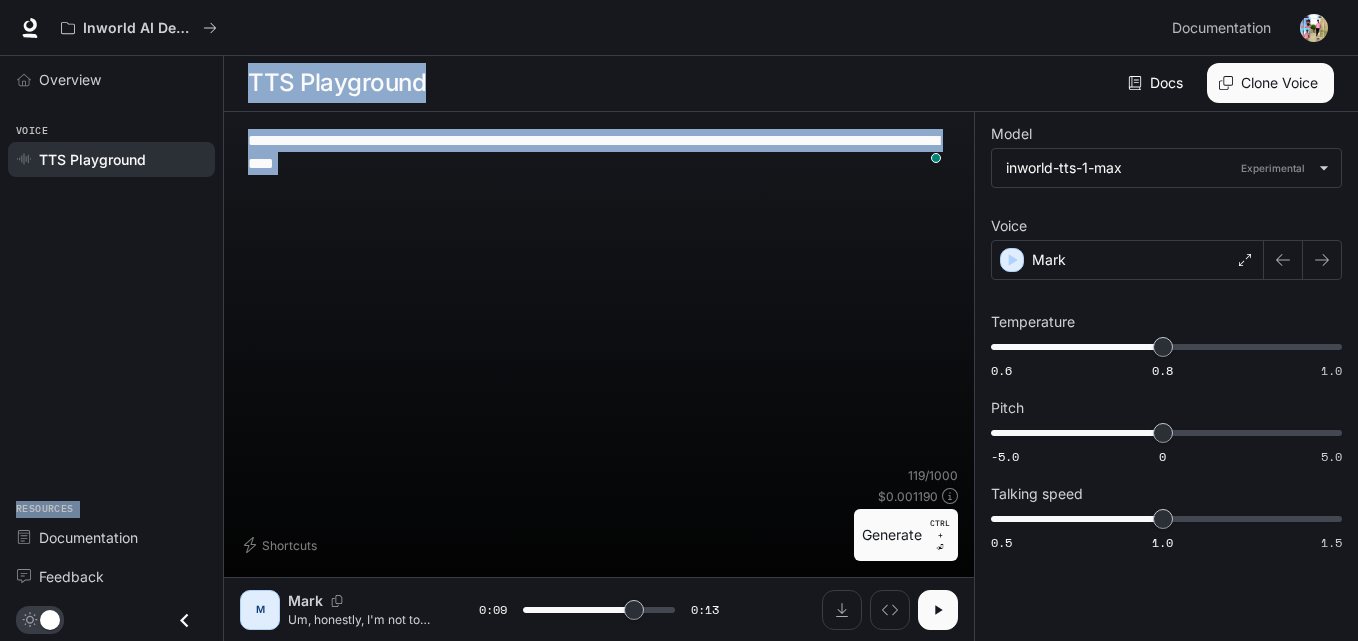 drag, startPoint x: 474, startPoint y: 184, endPoint x: 312, endPoint y: 141, distance: 167.60966 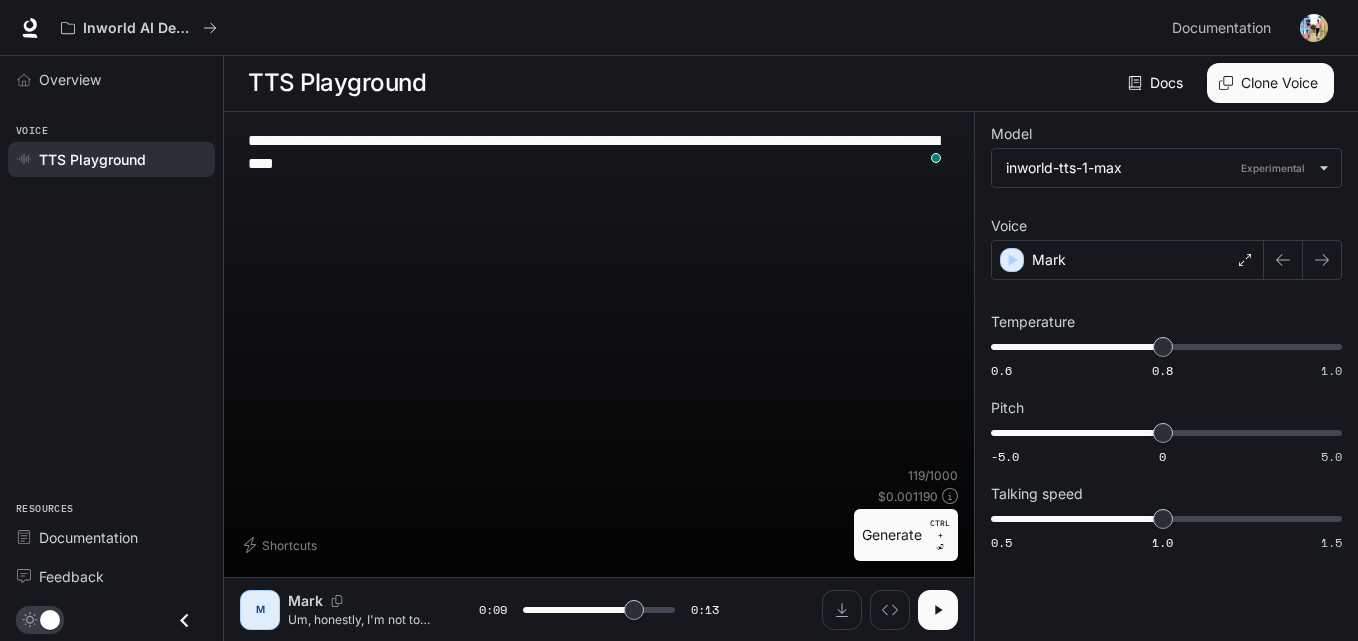 drag, startPoint x: 313, startPoint y: 141, endPoint x: 253, endPoint y: 126, distance: 61.846584 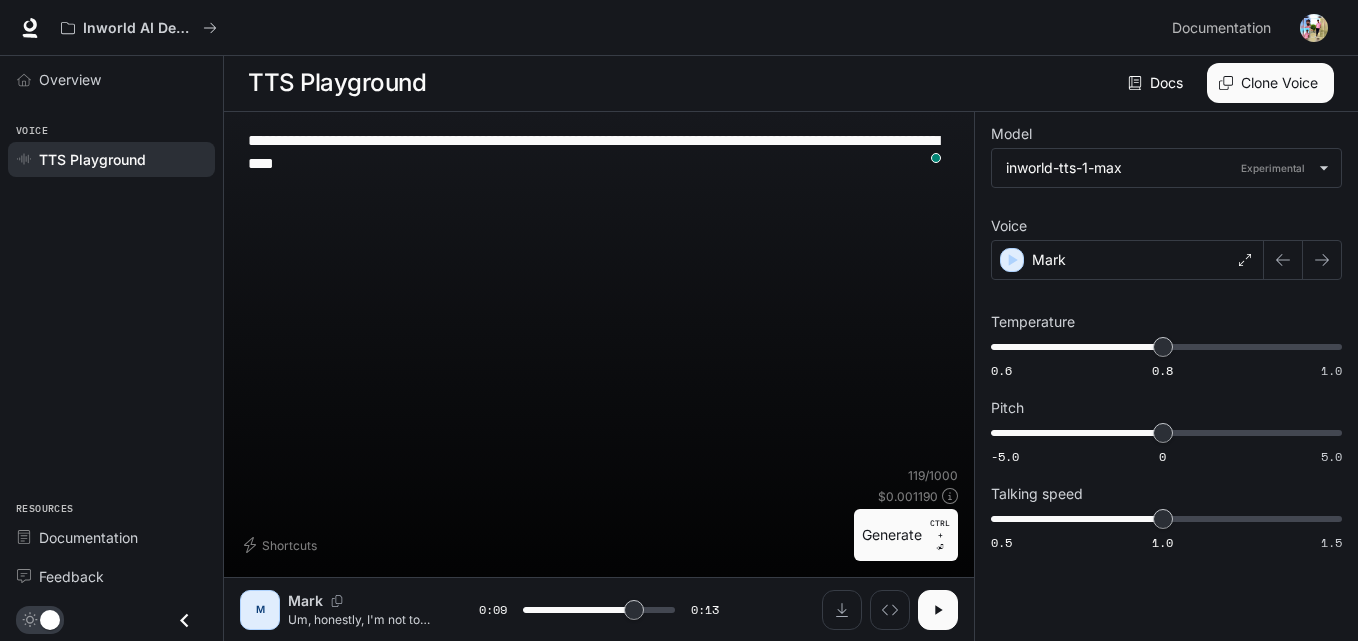 click on "**********" at bounding box center (599, 376) 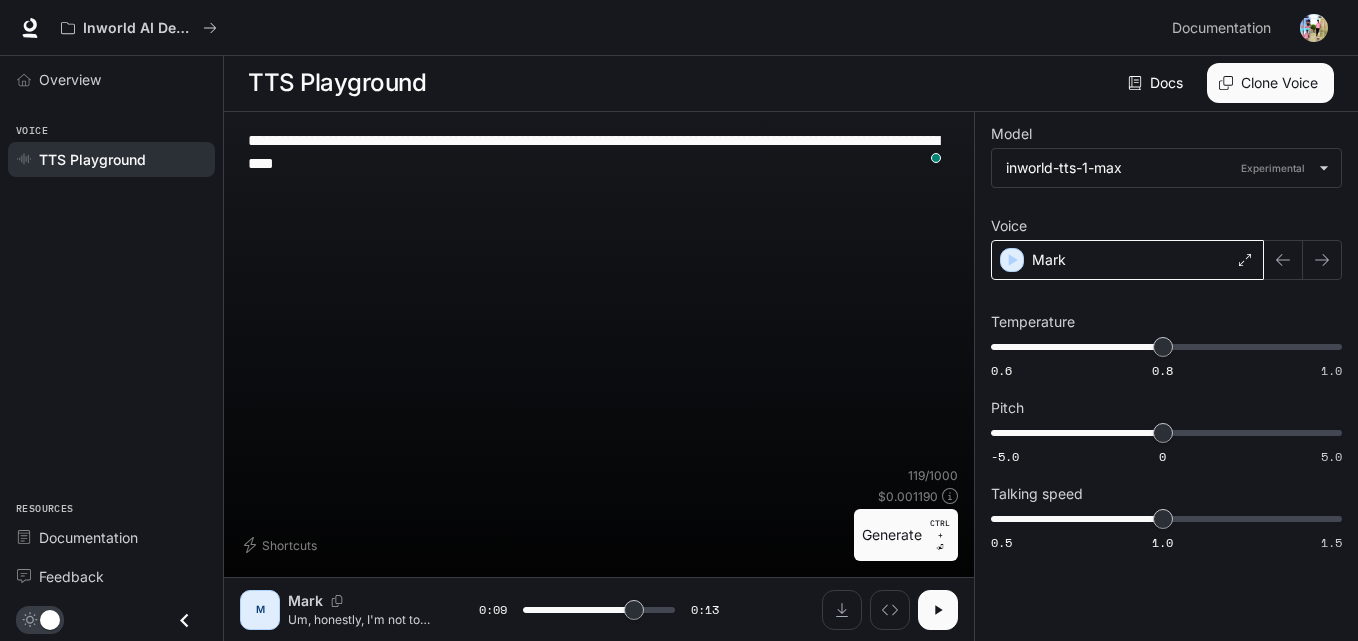 click on "Mark" at bounding box center (1127, 260) 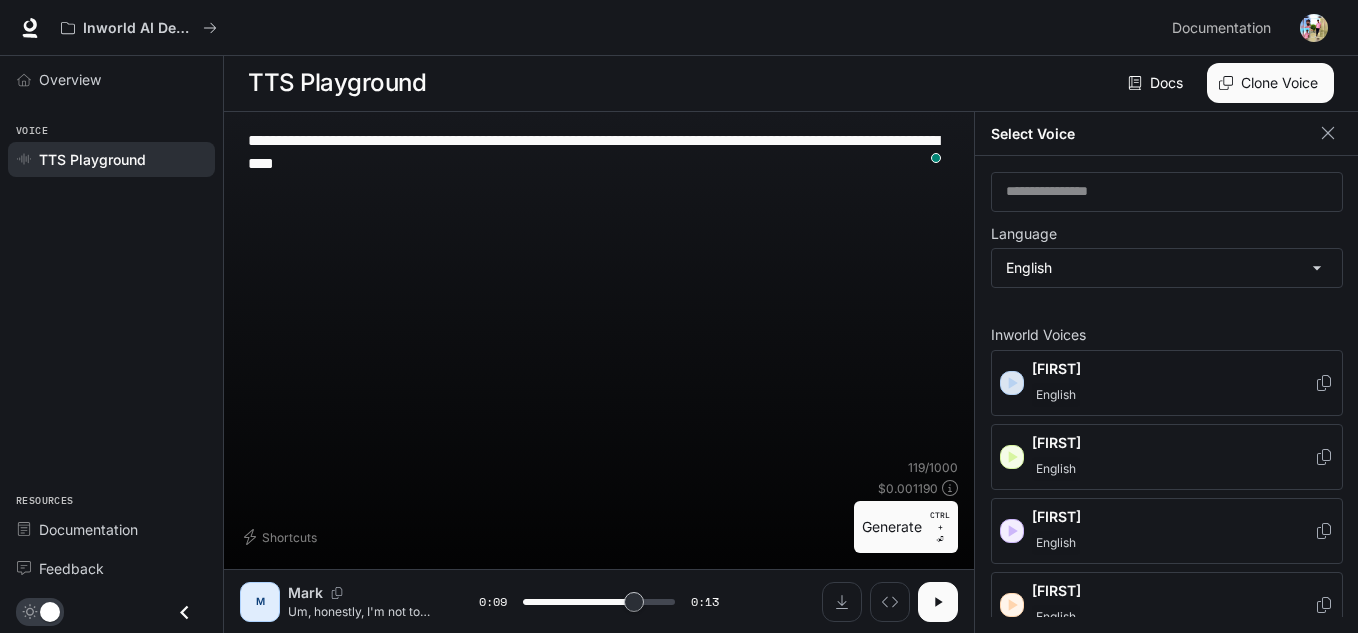 click 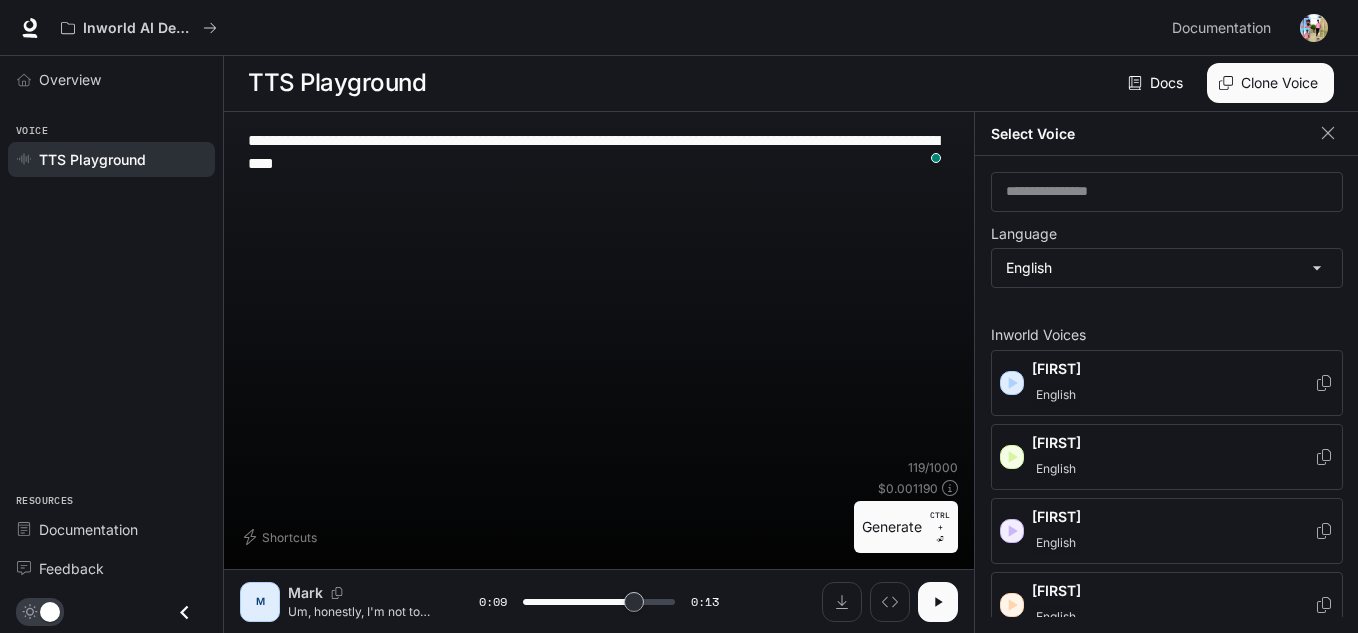 click 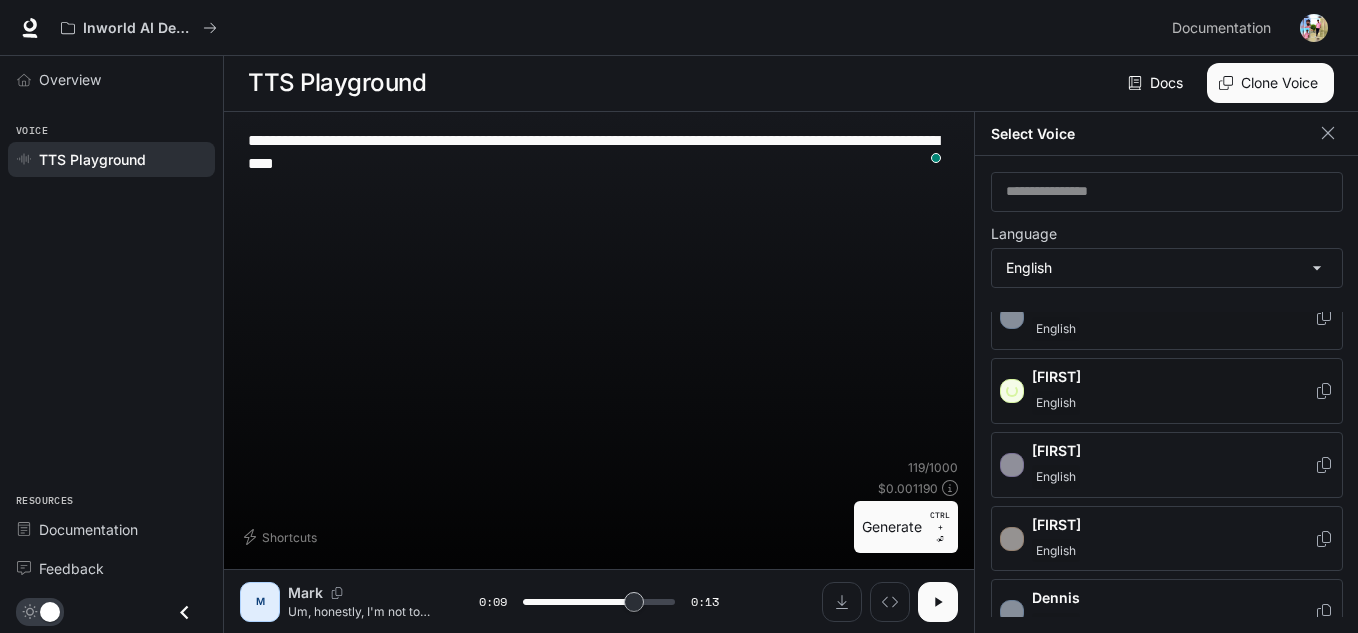 scroll, scrollTop: 100, scrollLeft: 0, axis: vertical 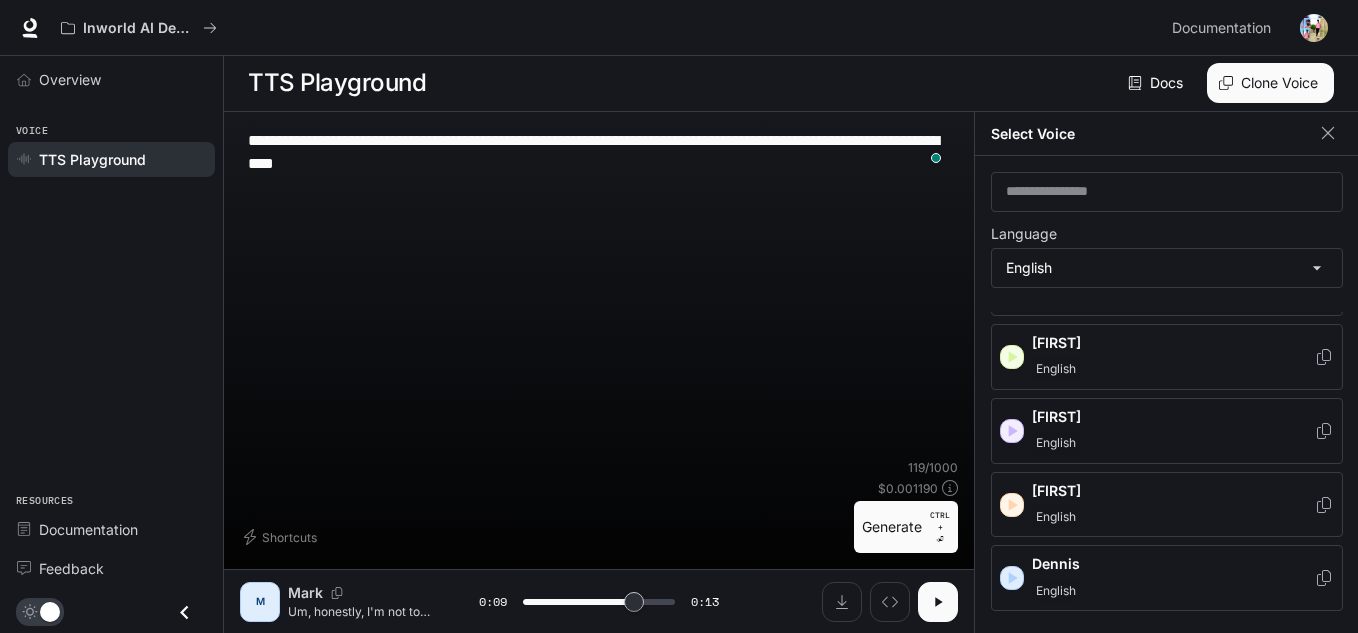 click 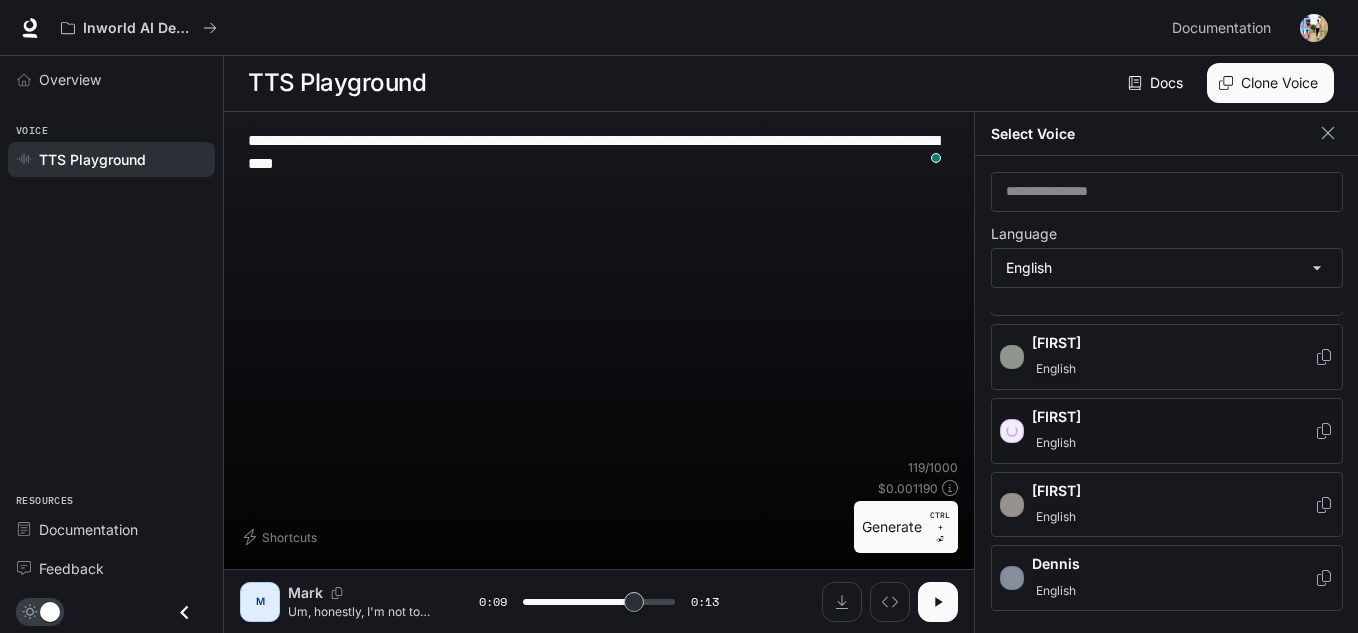 scroll, scrollTop: 200, scrollLeft: 0, axis: vertical 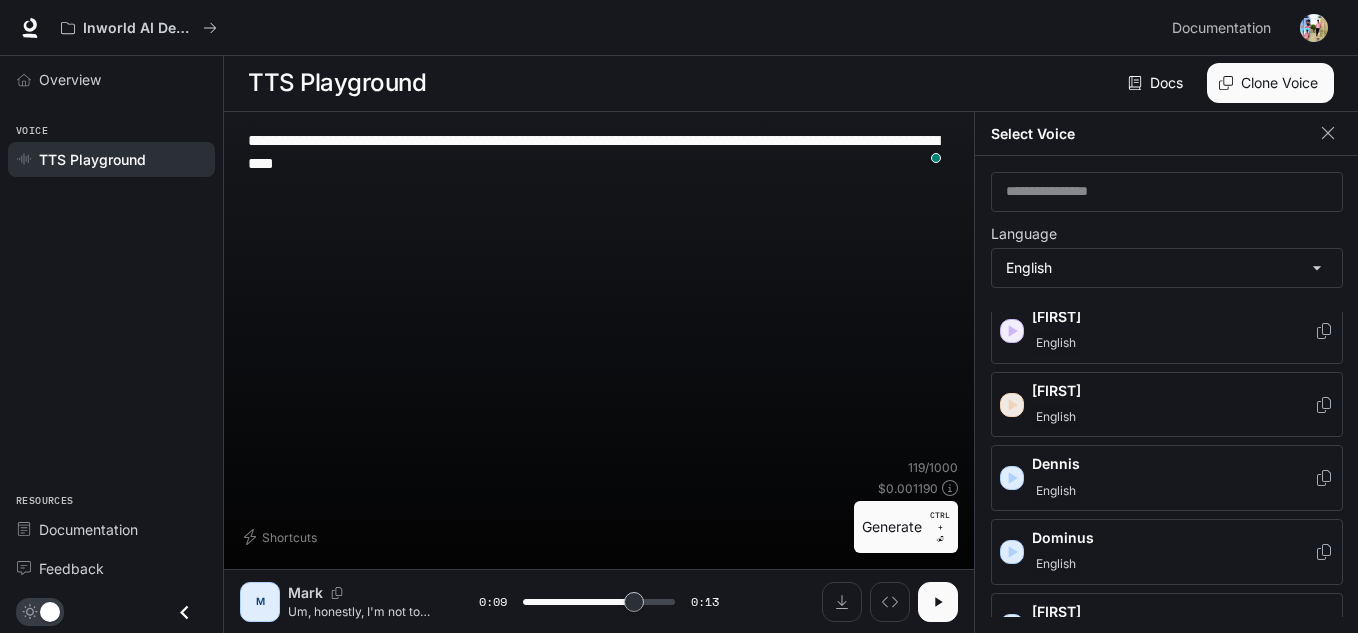 click 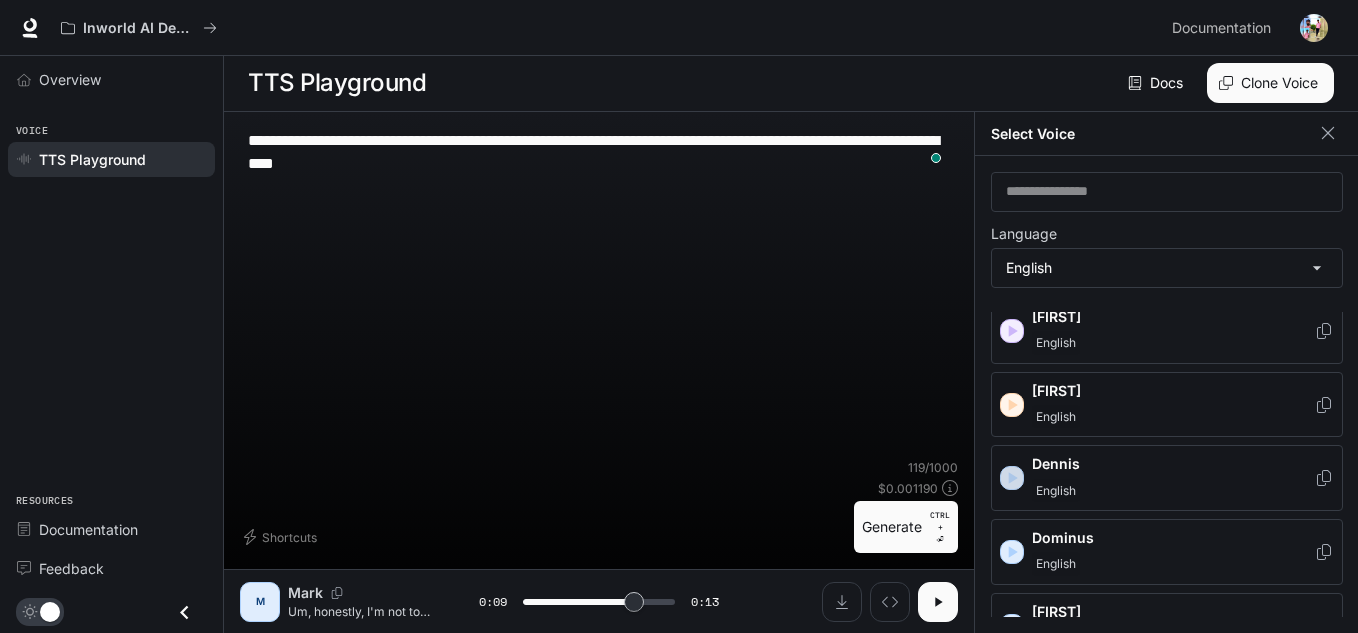 click 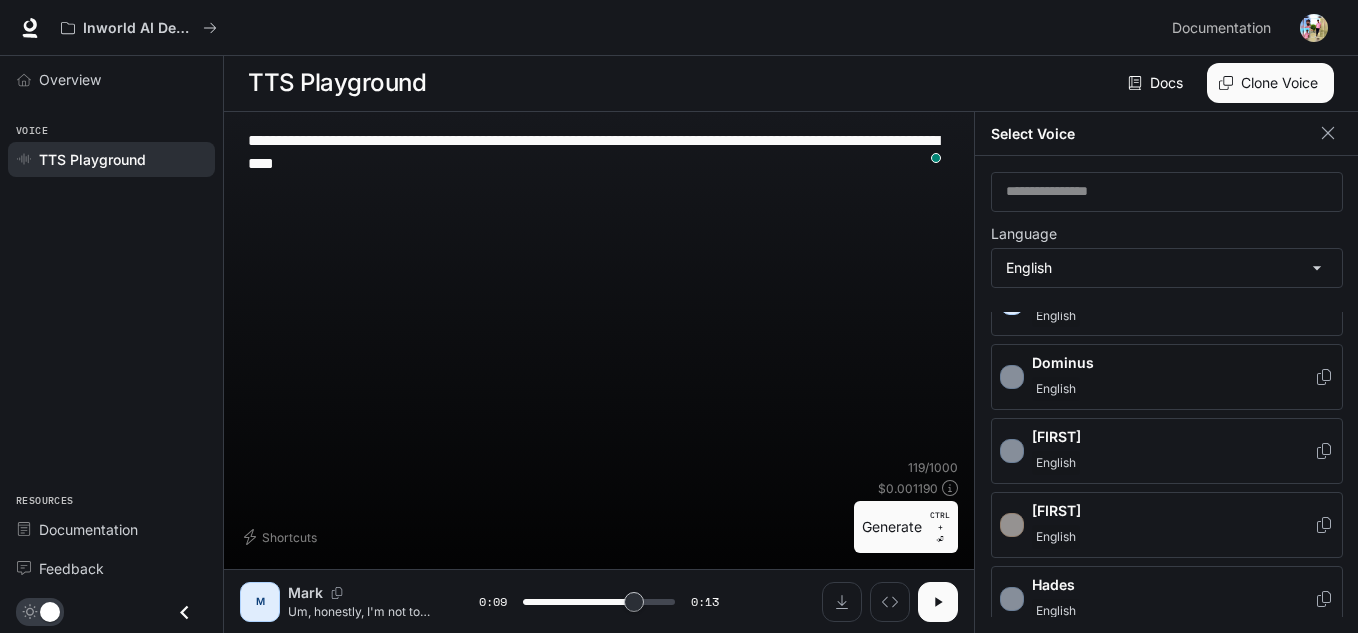 scroll, scrollTop: 300, scrollLeft: 0, axis: vertical 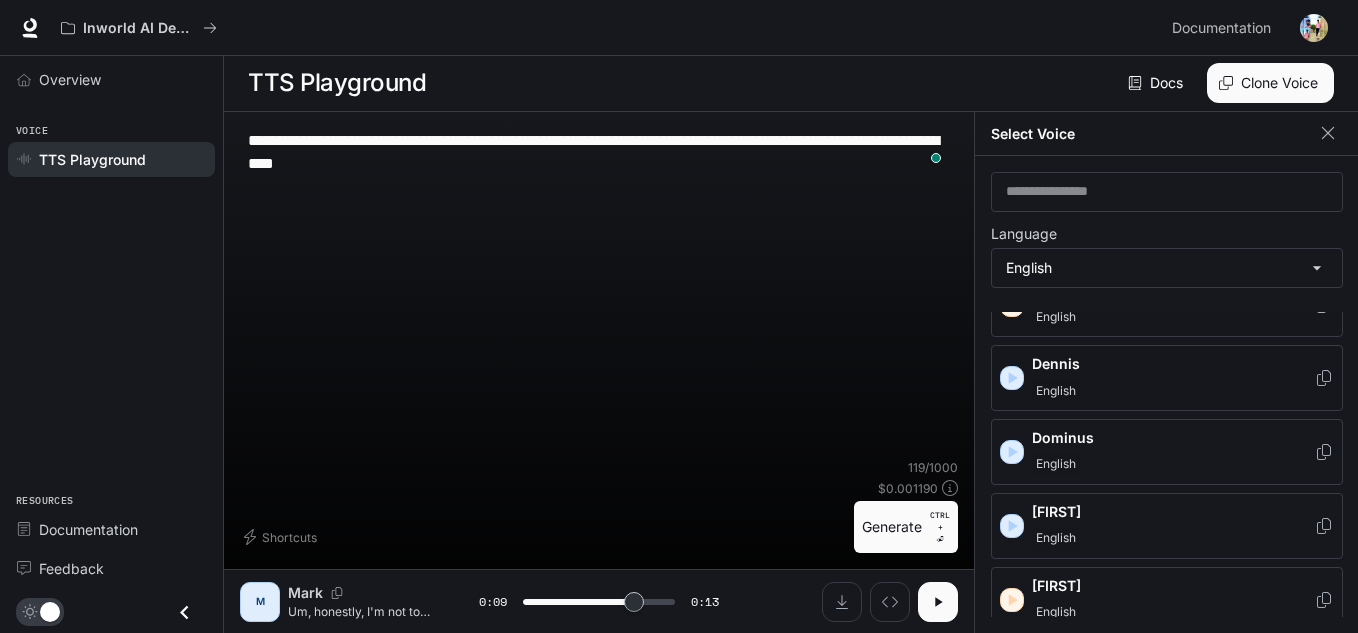 click 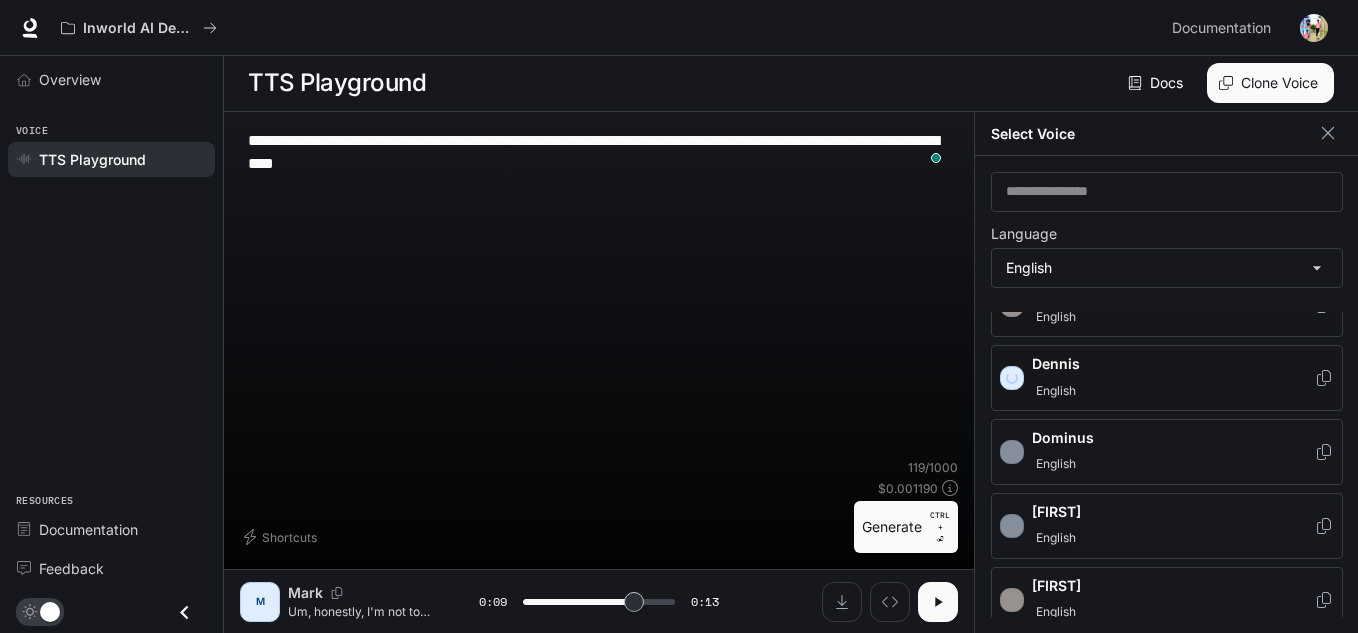 scroll, scrollTop: 200, scrollLeft: 0, axis: vertical 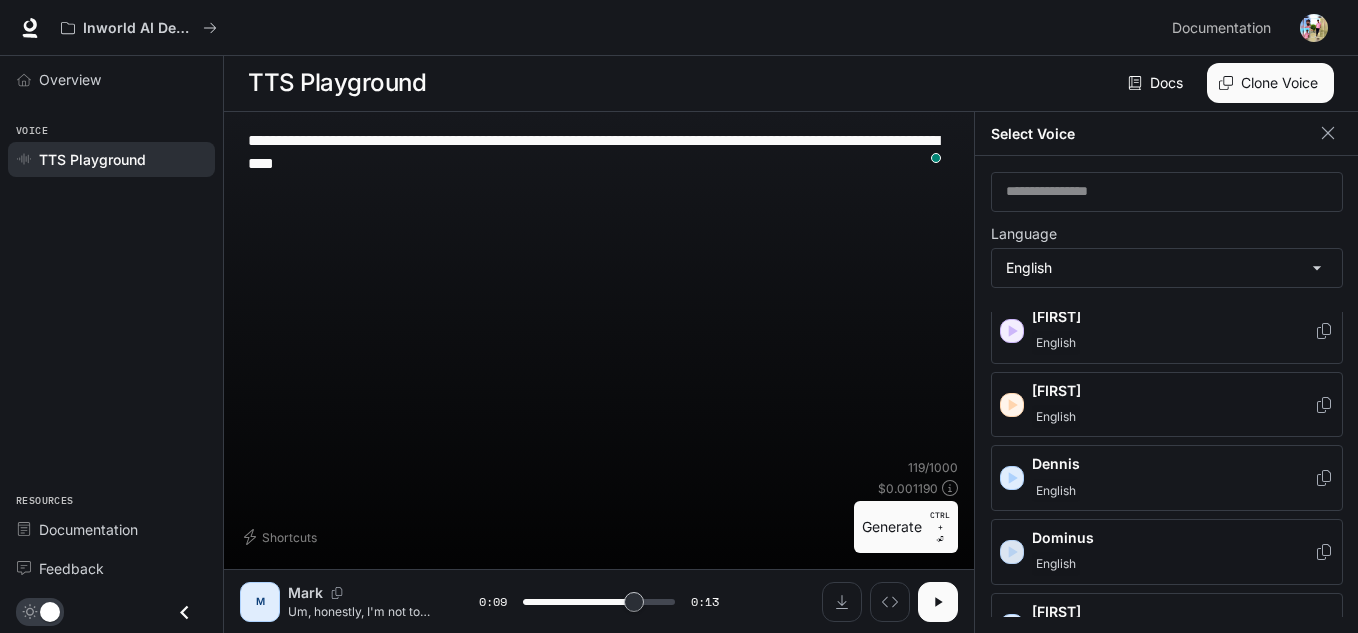click 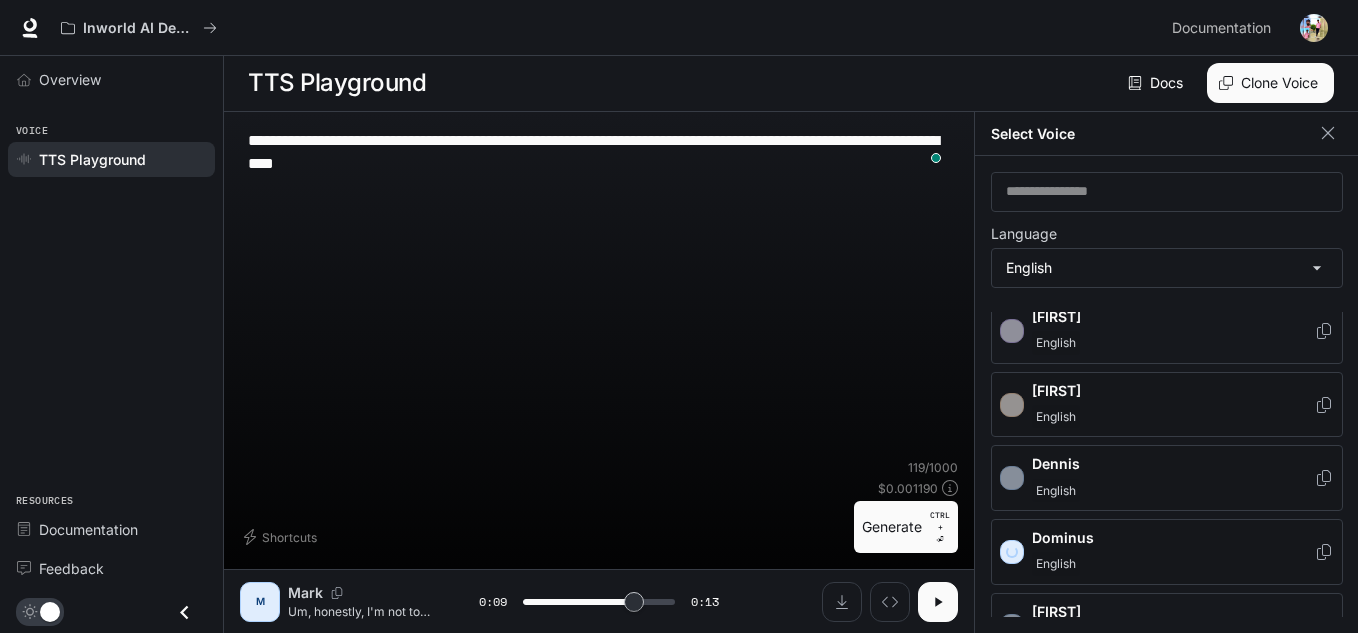scroll, scrollTop: 300, scrollLeft: 0, axis: vertical 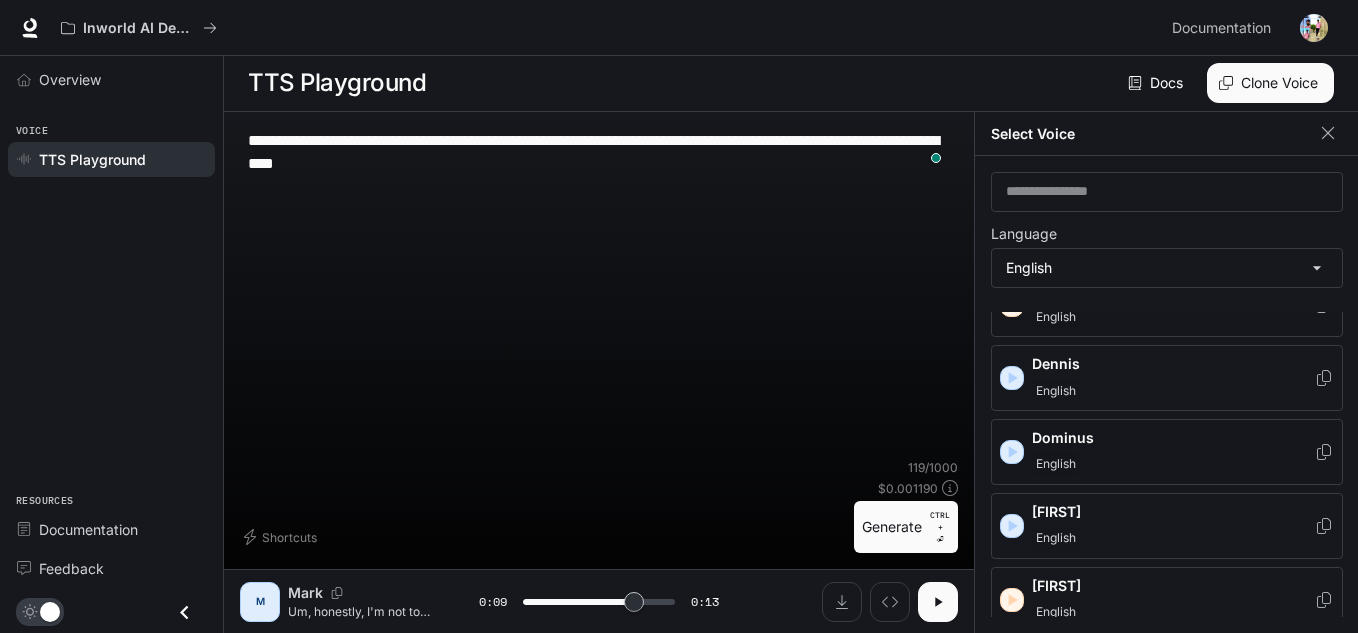 click 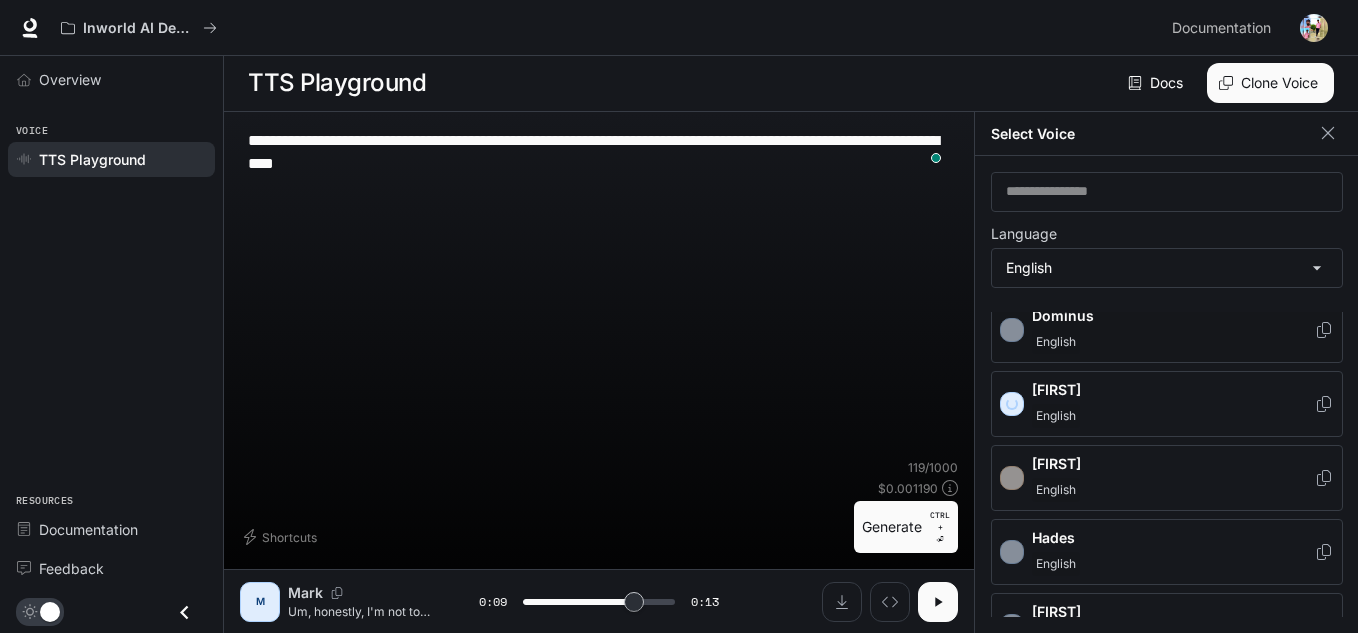 scroll, scrollTop: 500, scrollLeft: 0, axis: vertical 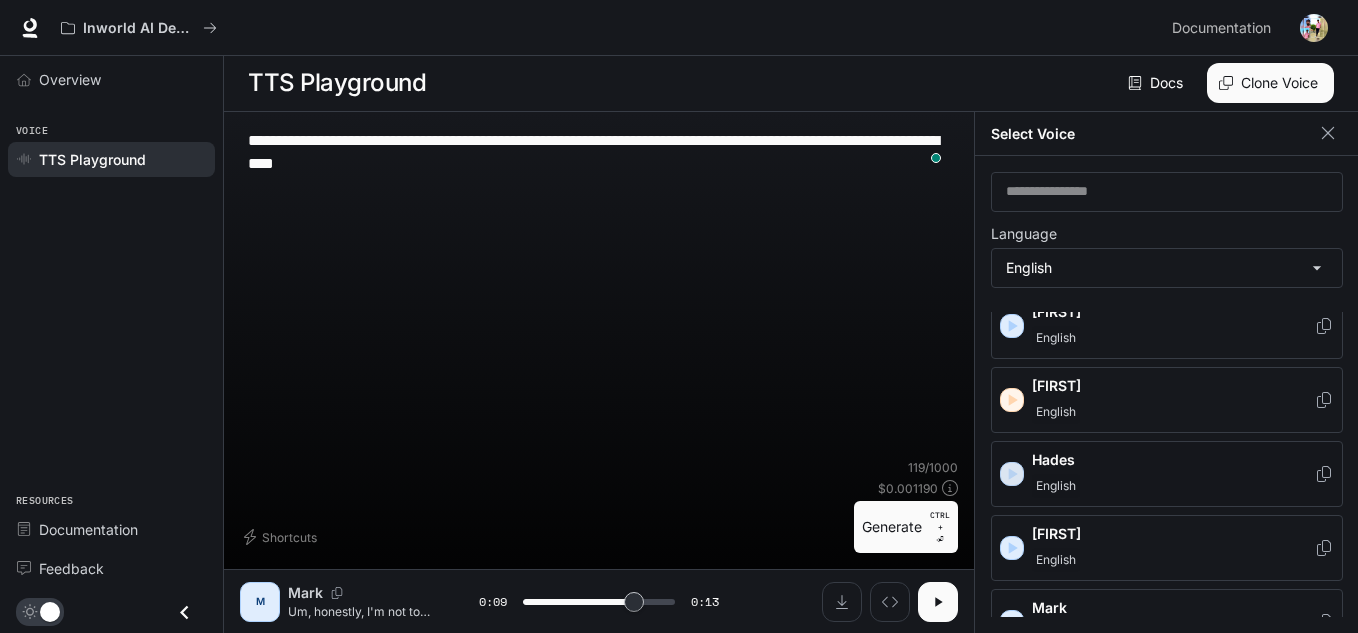click 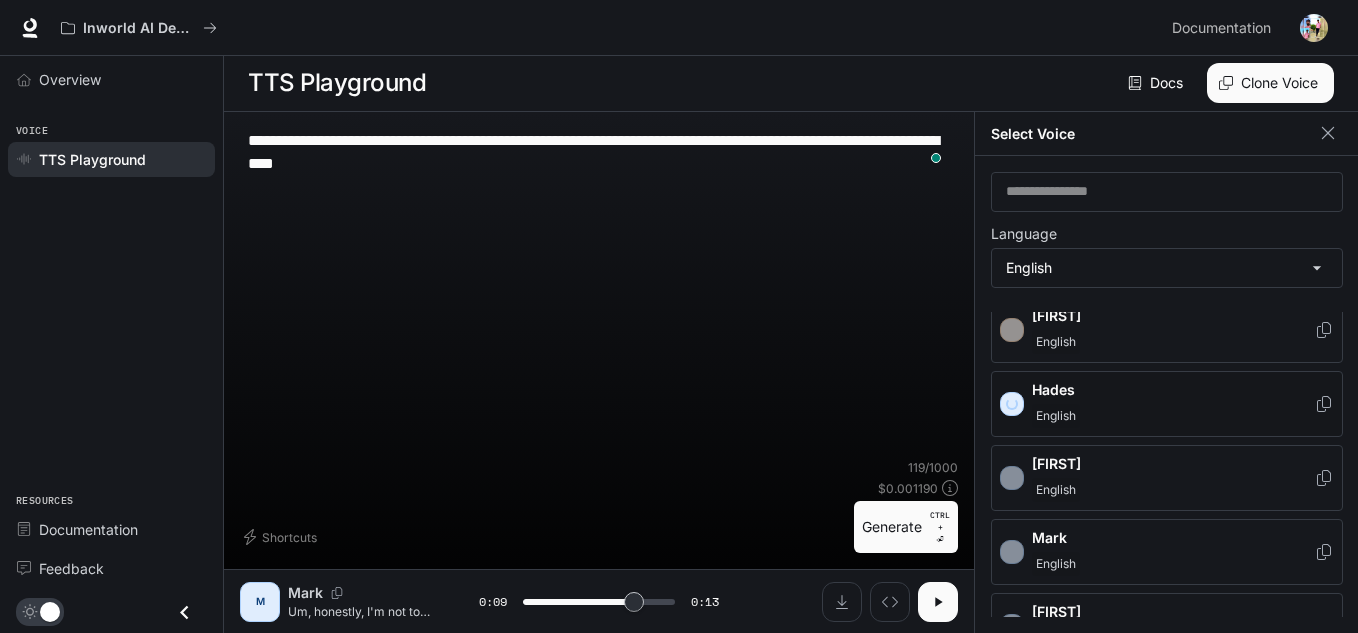 scroll, scrollTop: 600, scrollLeft: 0, axis: vertical 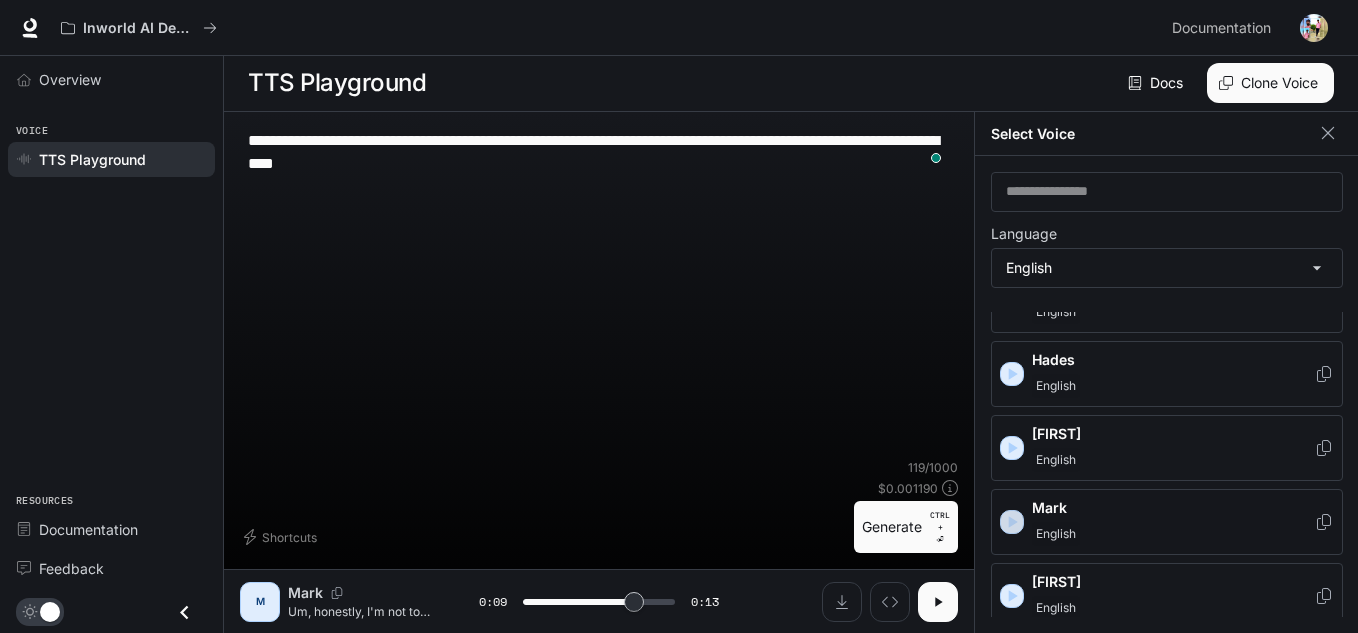 click 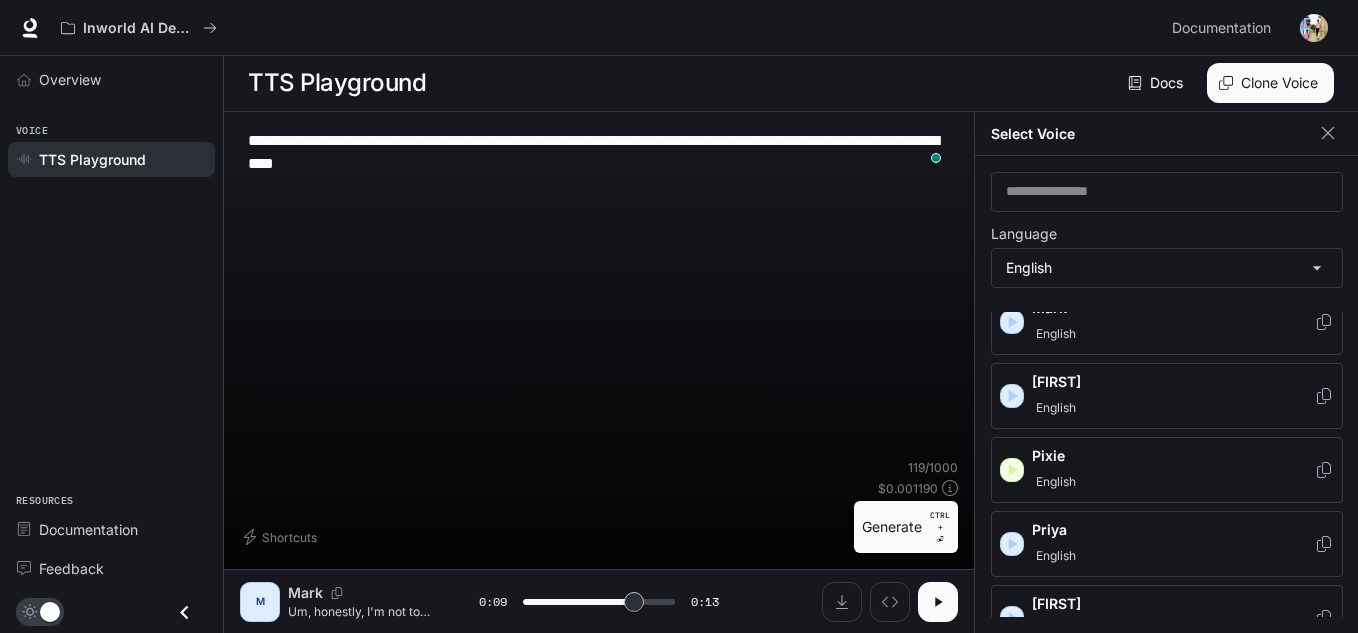 scroll, scrollTop: 700, scrollLeft: 0, axis: vertical 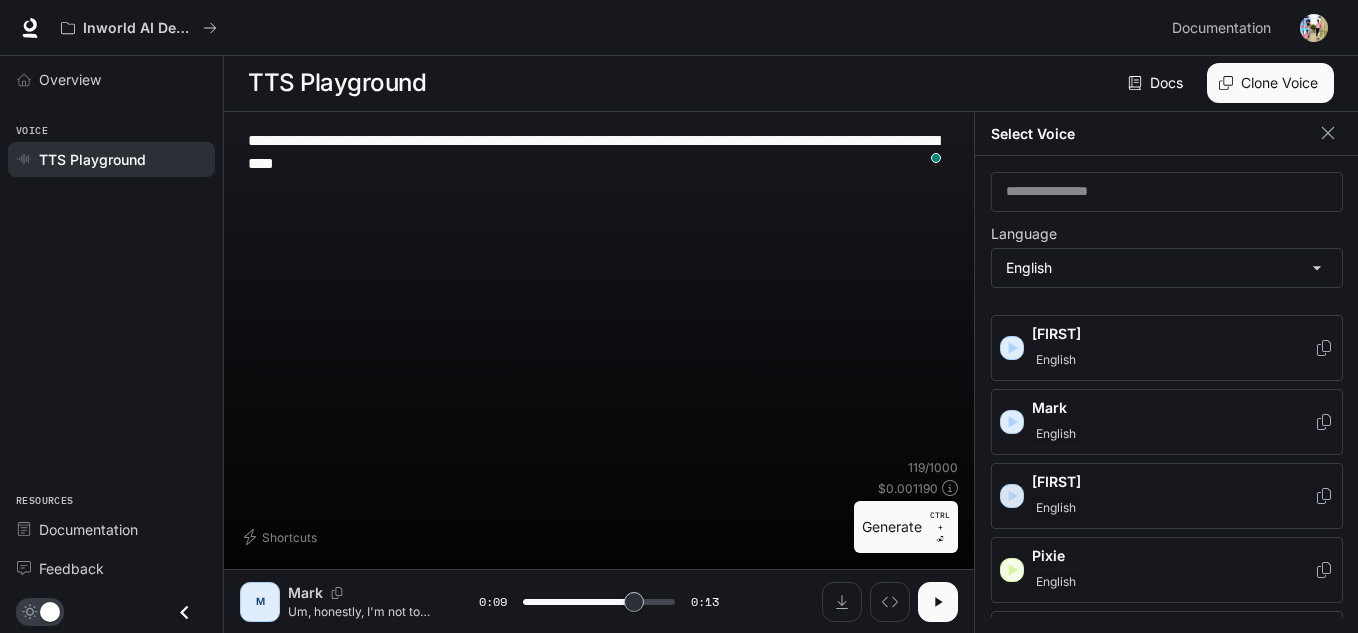 click 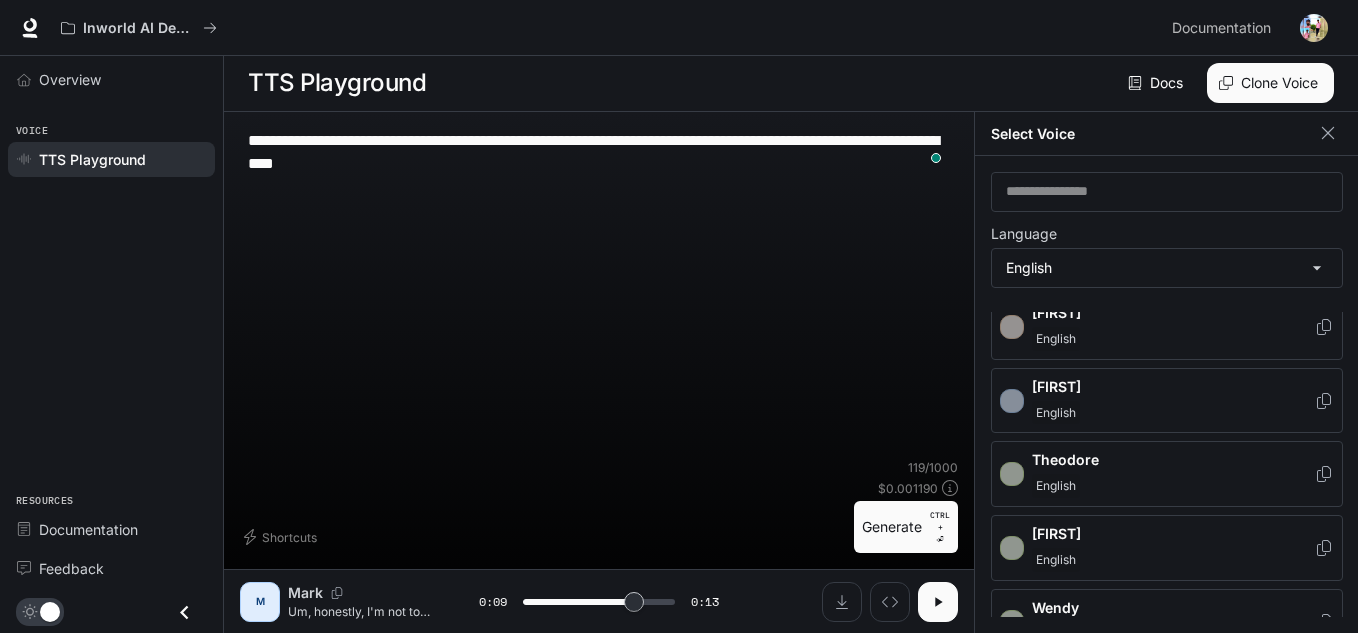 scroll, scrollTop: 1195, scrollLeft: 0, axis: vertical 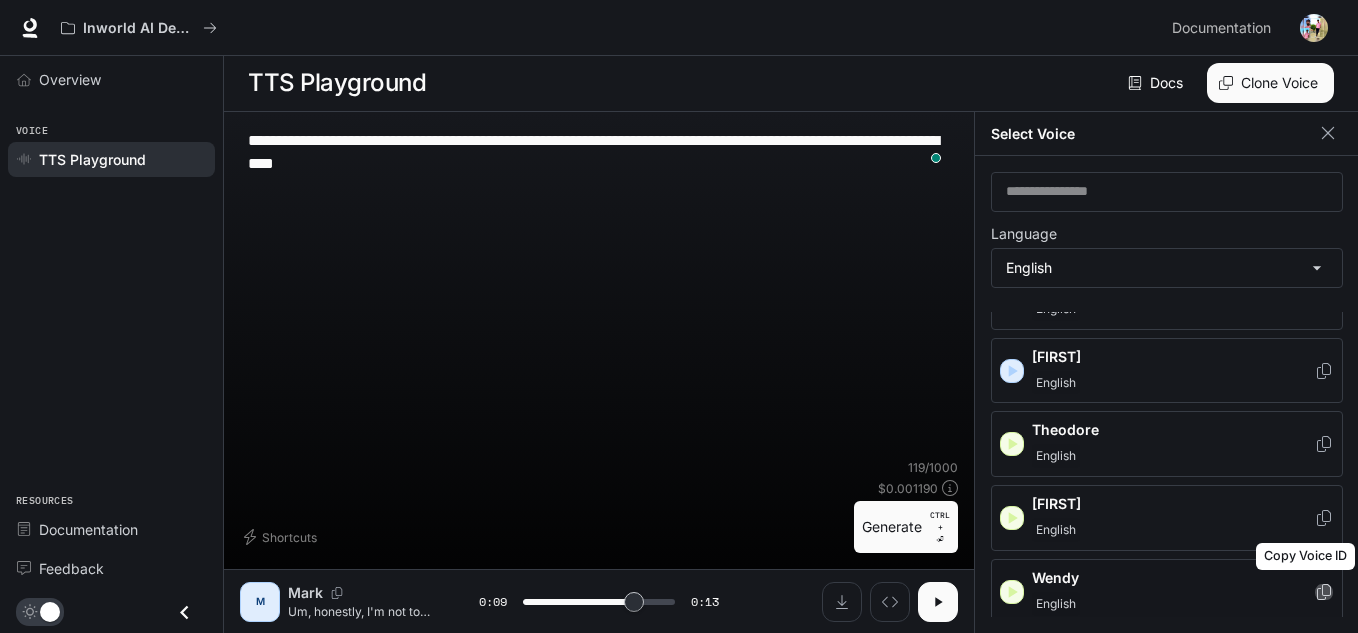 click 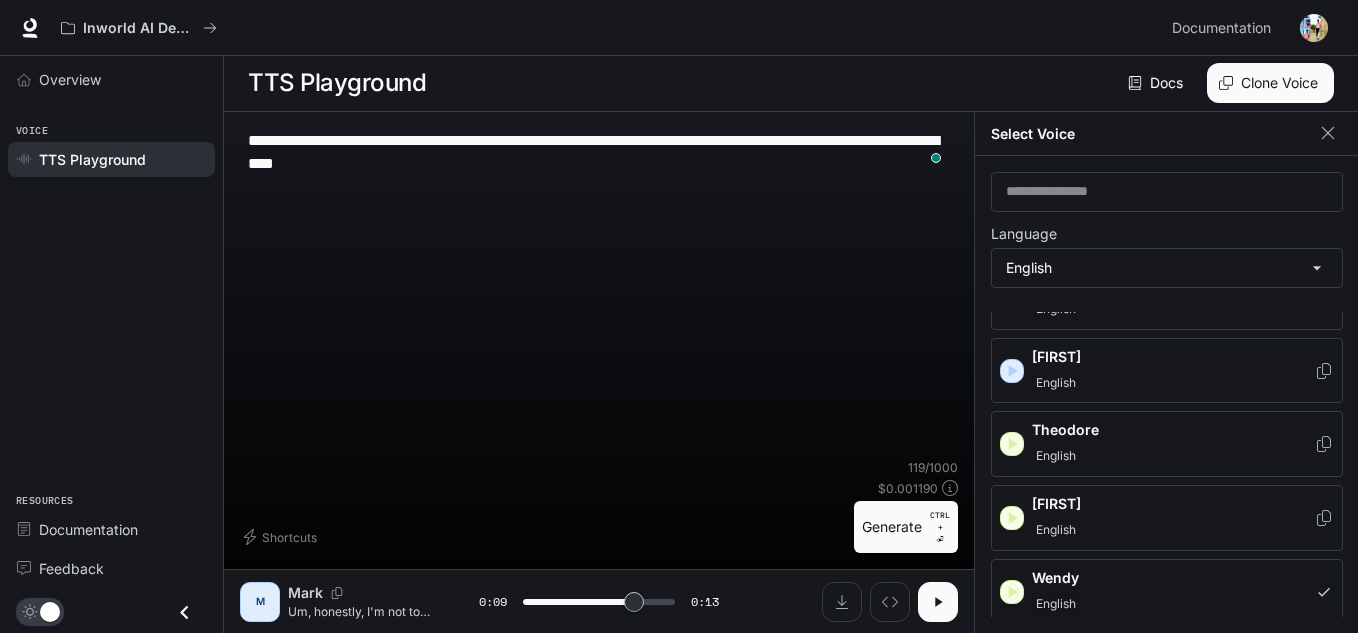 click 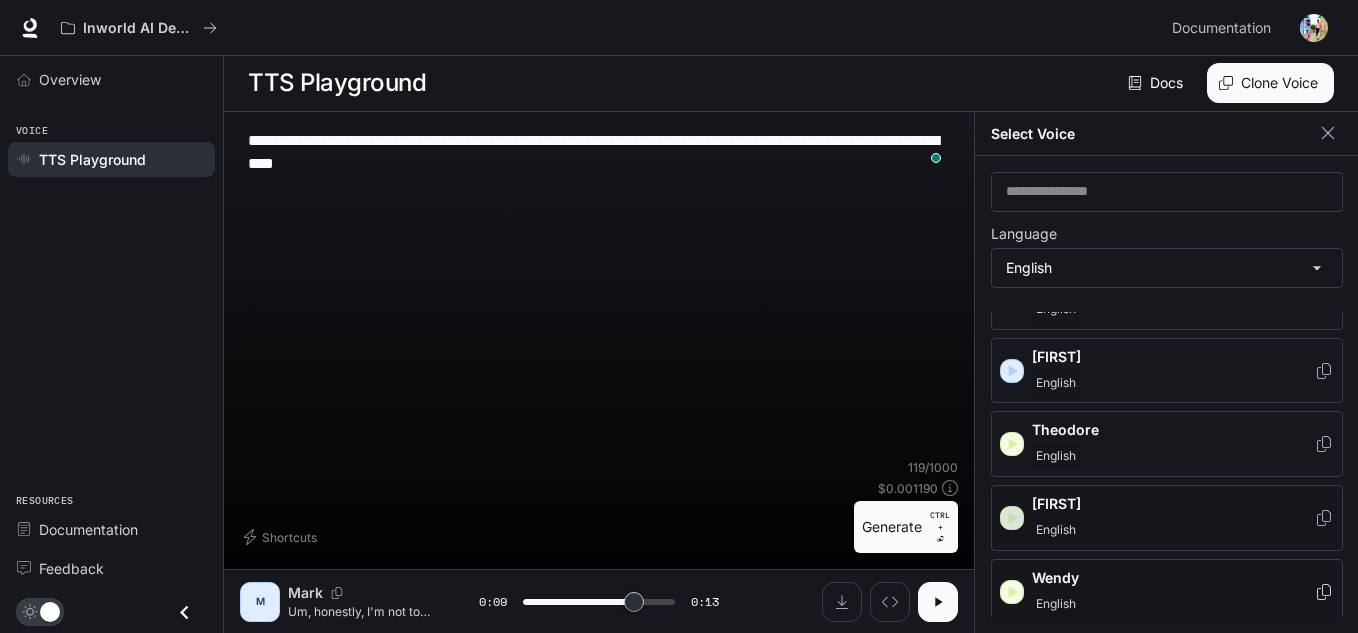 click 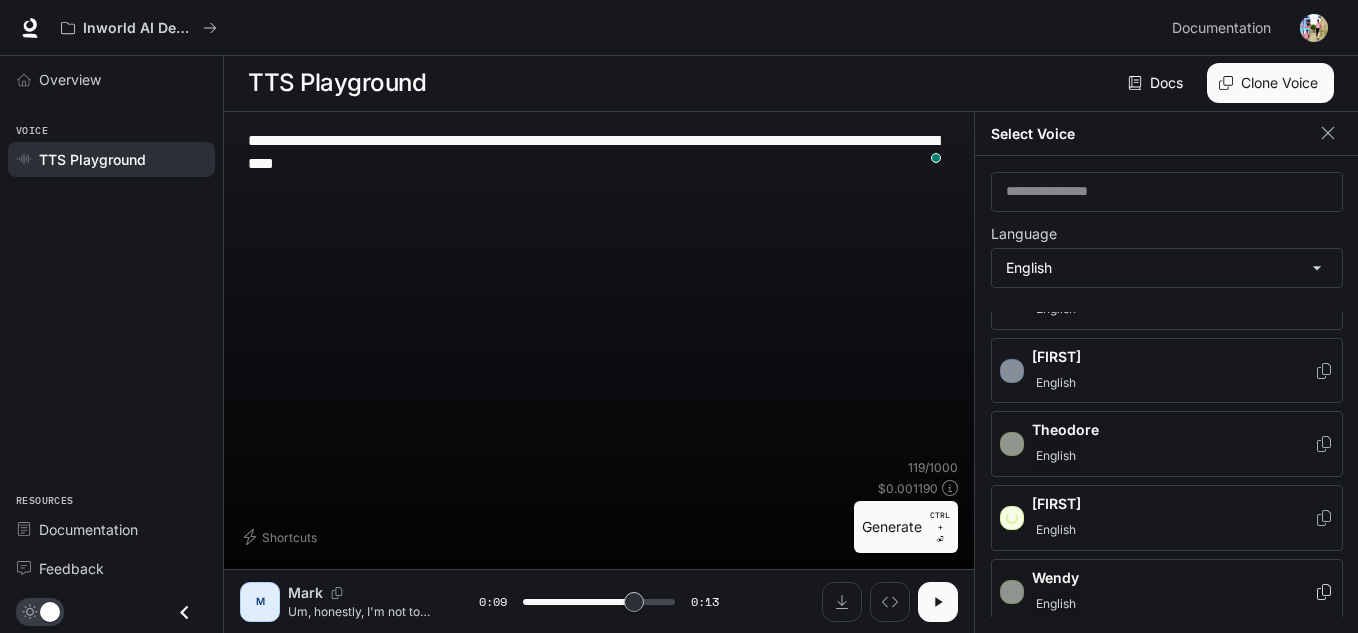 click on "[FIRST] [LAST]" at bounding box center [1167, 444] 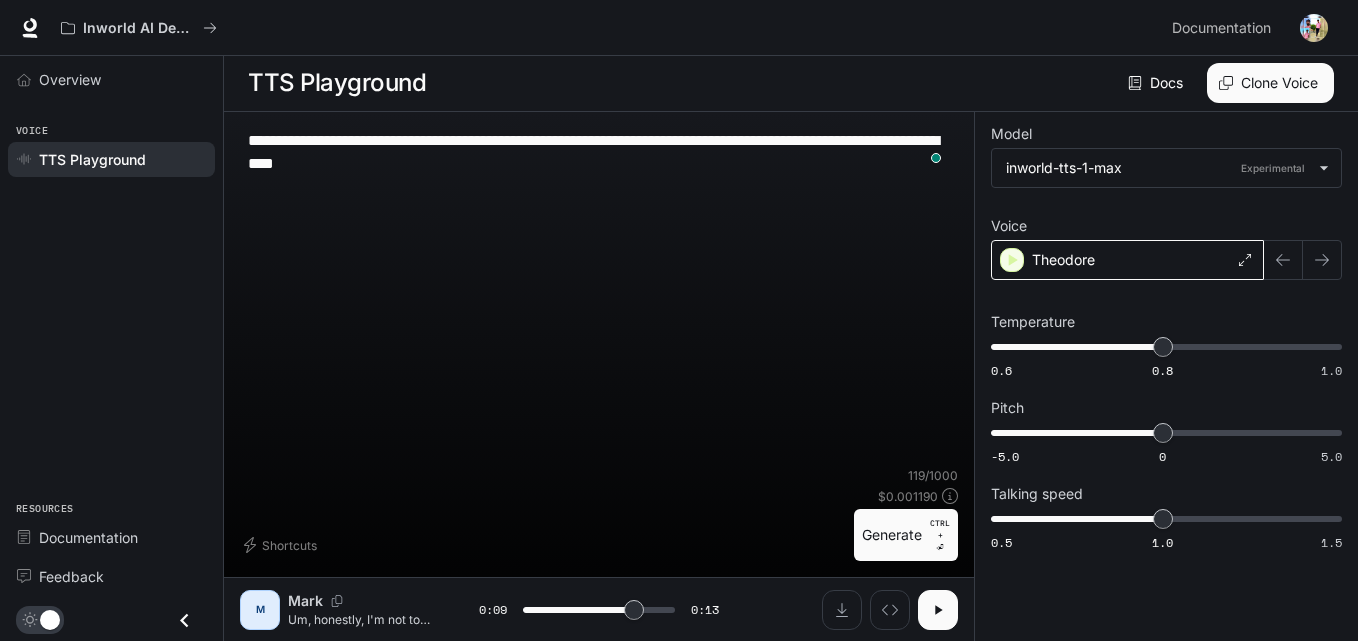 click on "Theodore" at bounding box center [1127, 260] 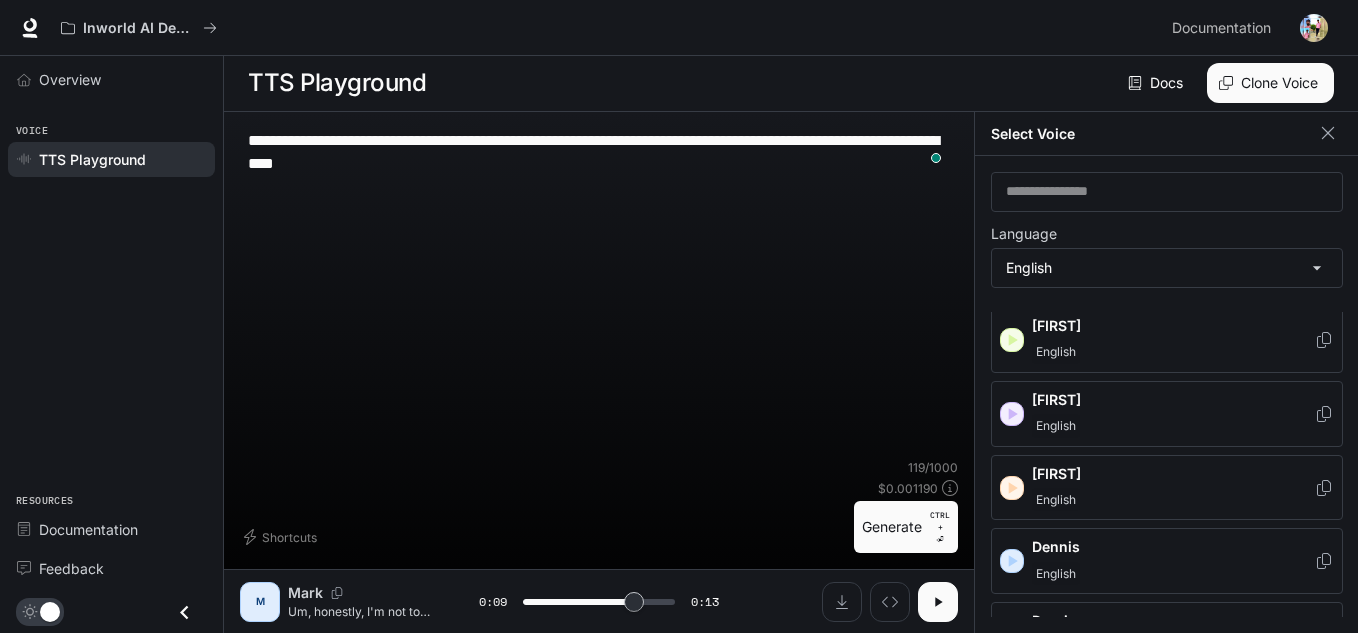 scroll, scrollTop: 300, scrollLeft: 0, axis: vertical 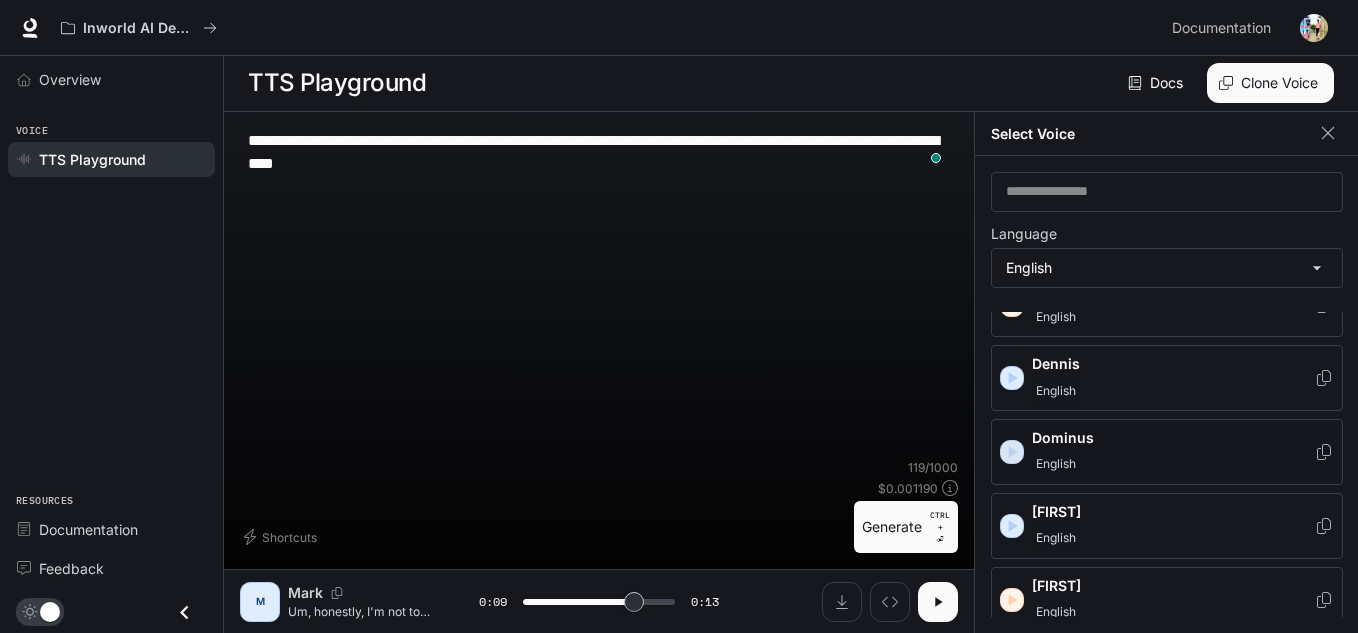 click 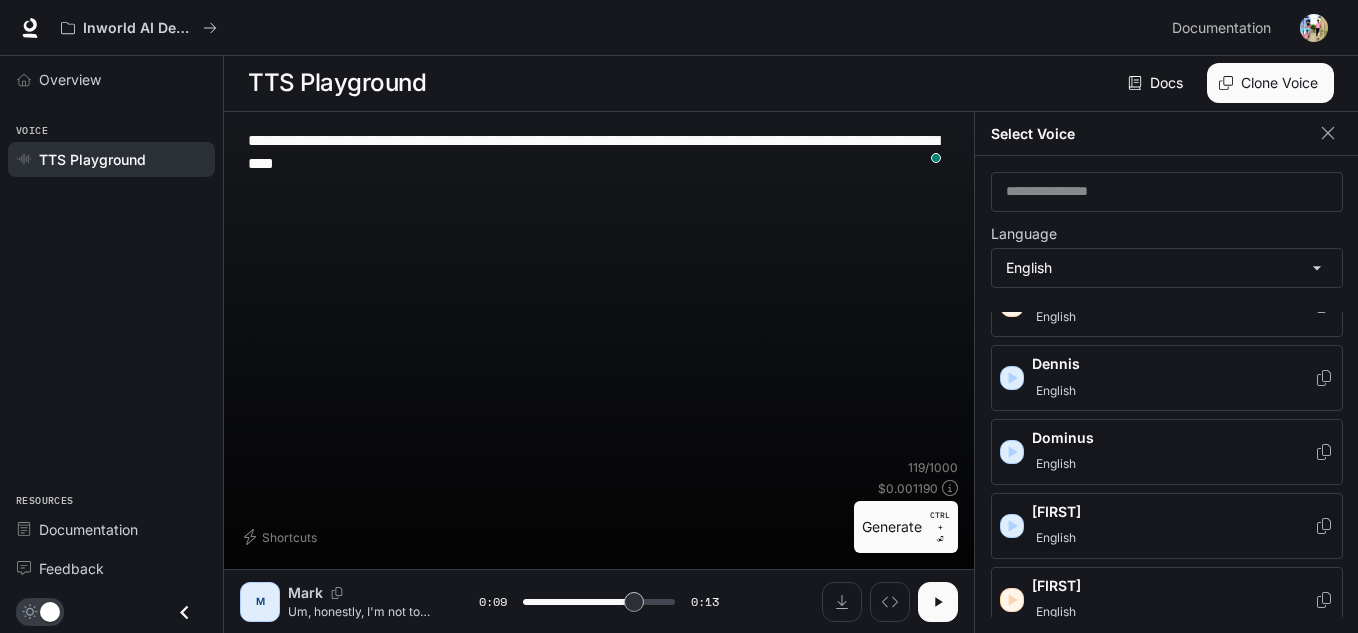 click 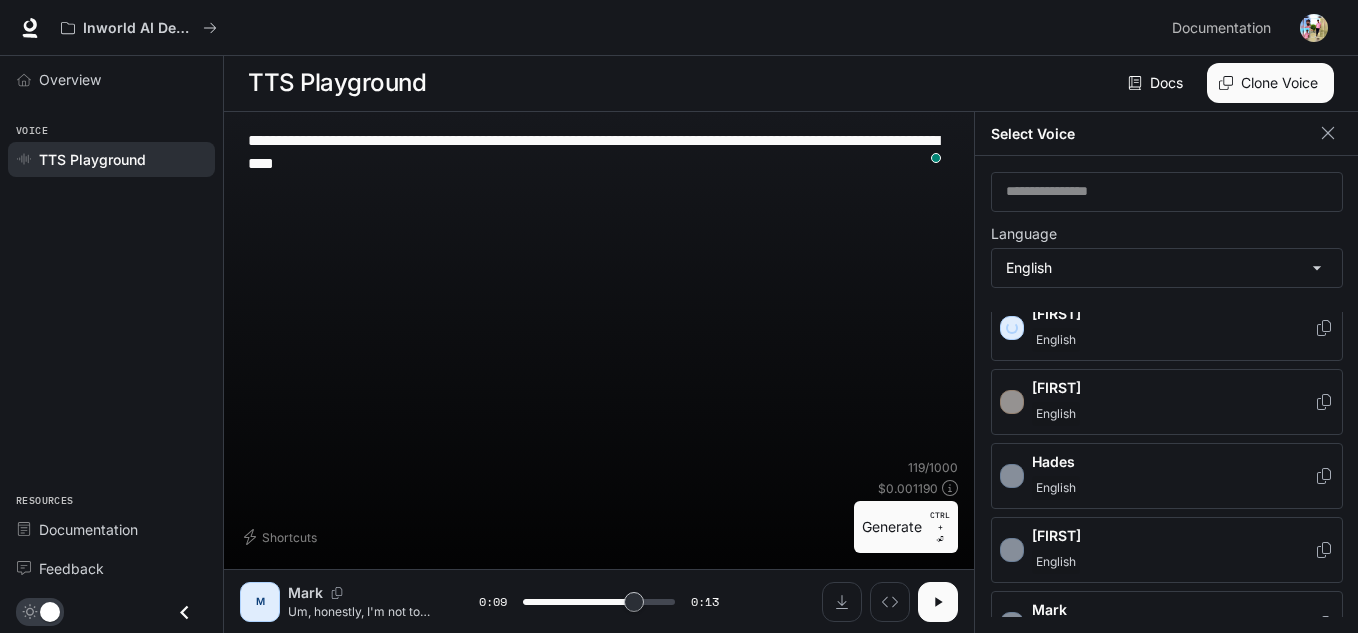 scroll, scrollTop: 500, scrollLeft: 0, axis: vertical 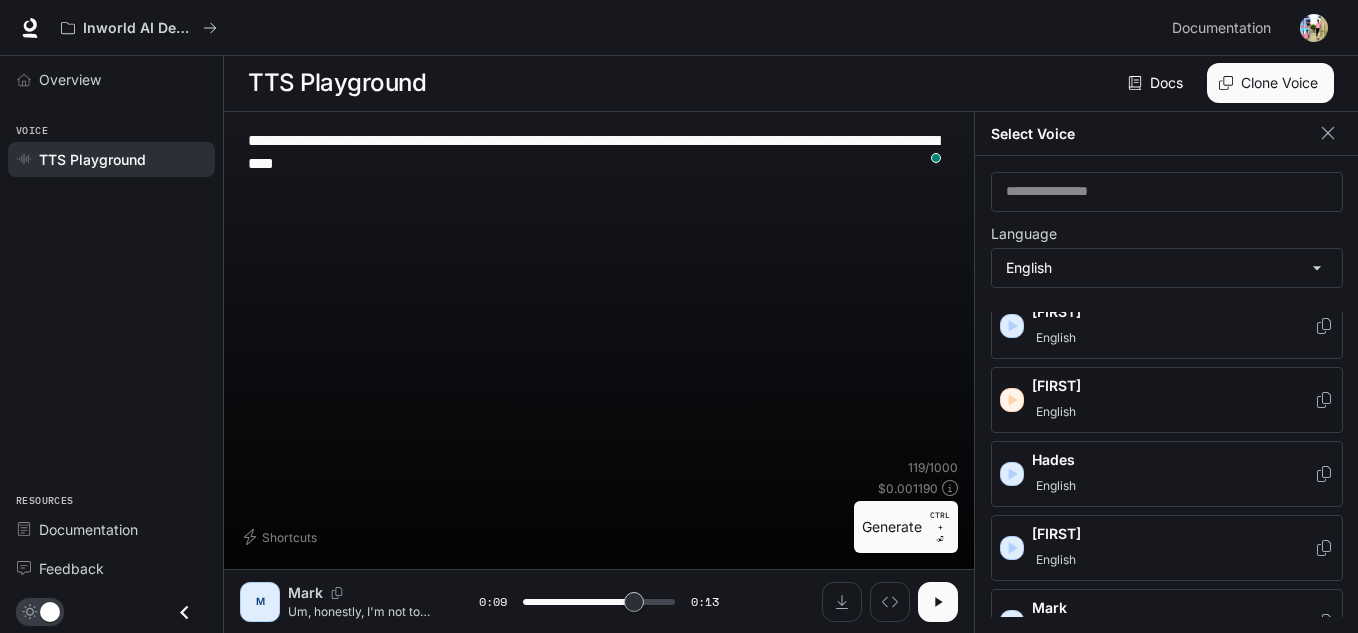click on "[FIRST] [LAST]" at bounding box center (1167, 400) 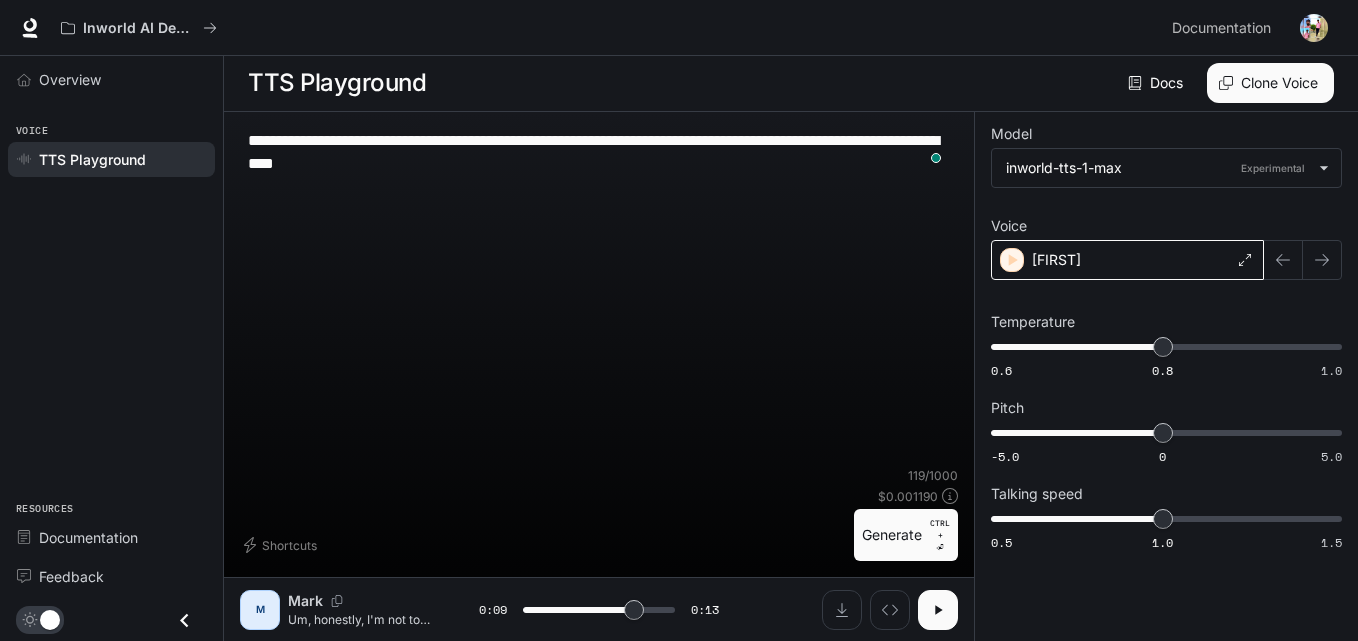 click on "[FIRST]" at bounding box center [1127, 260] 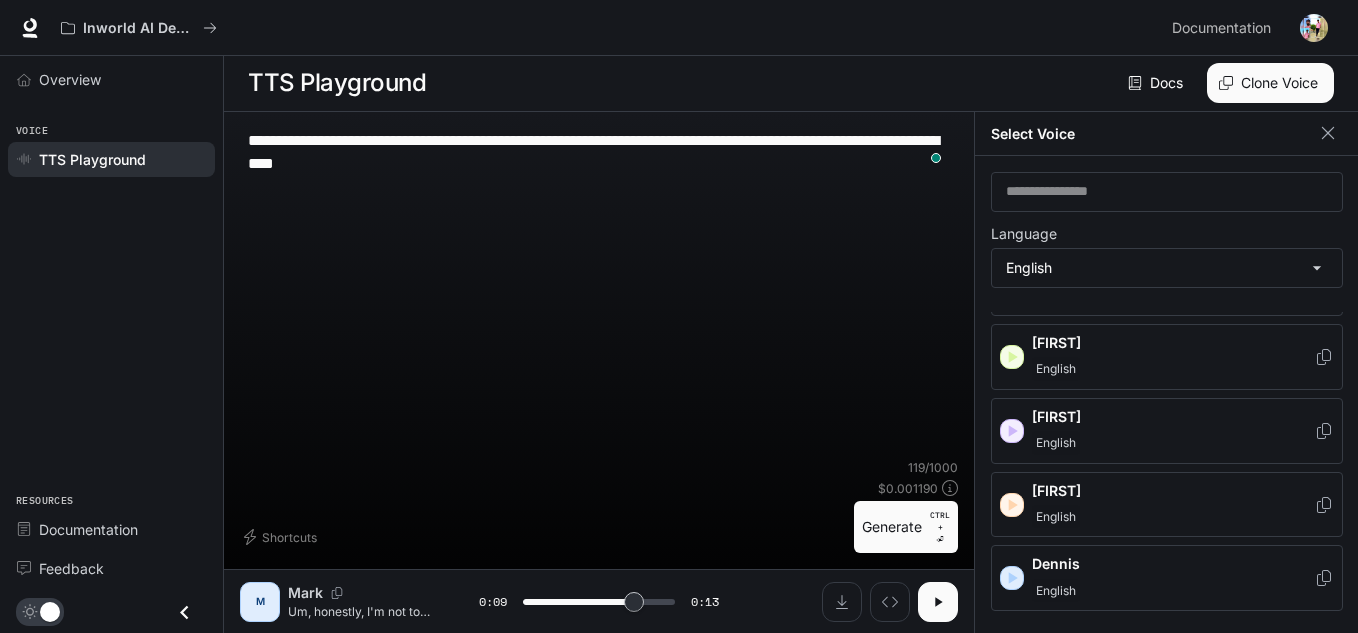 scroll, scrollTop: 200, scrollLeft: 0, axis: vertical 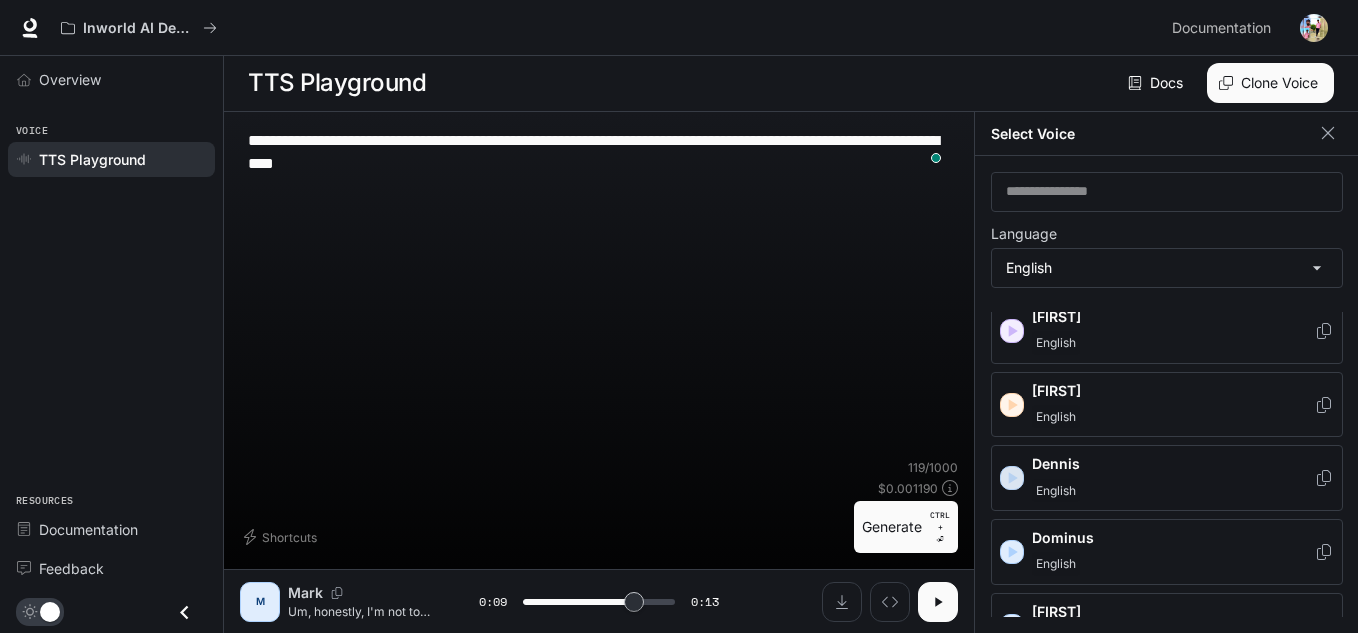 click 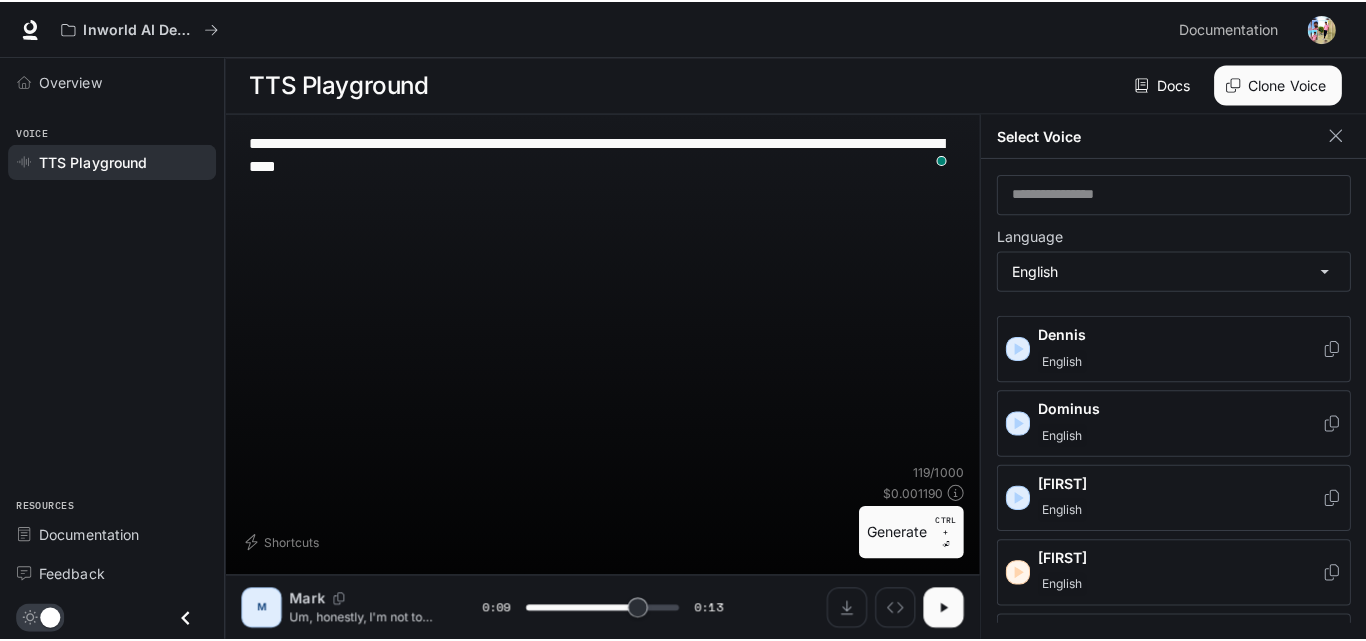 scroll, scrollTop: 300, scrollLeft: 0, axis: vertical 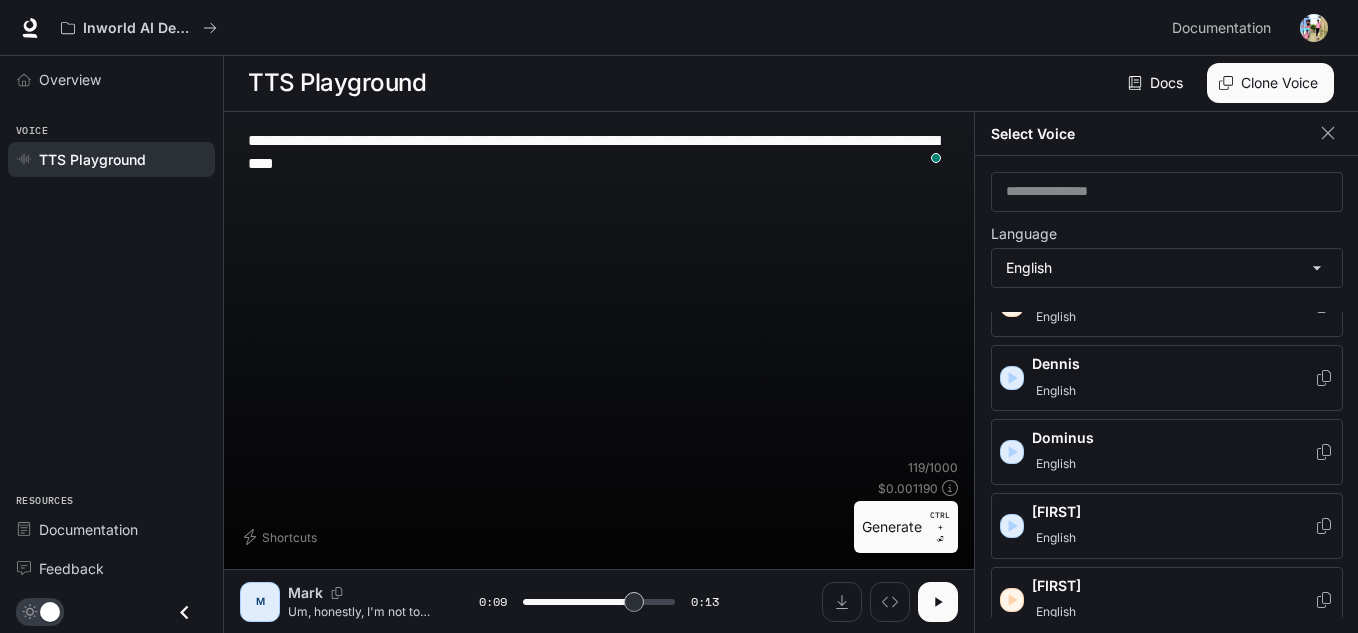 click 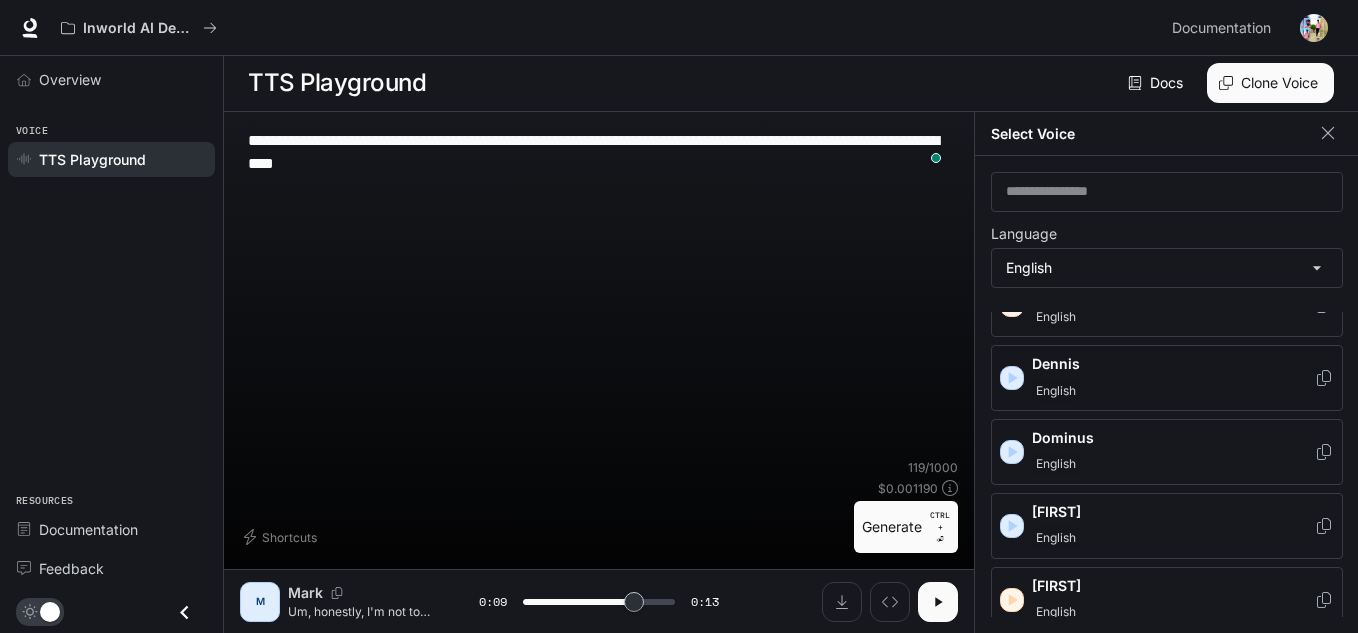 click on "[FIRST] [LAST]" at bounding box center [1173, 378] 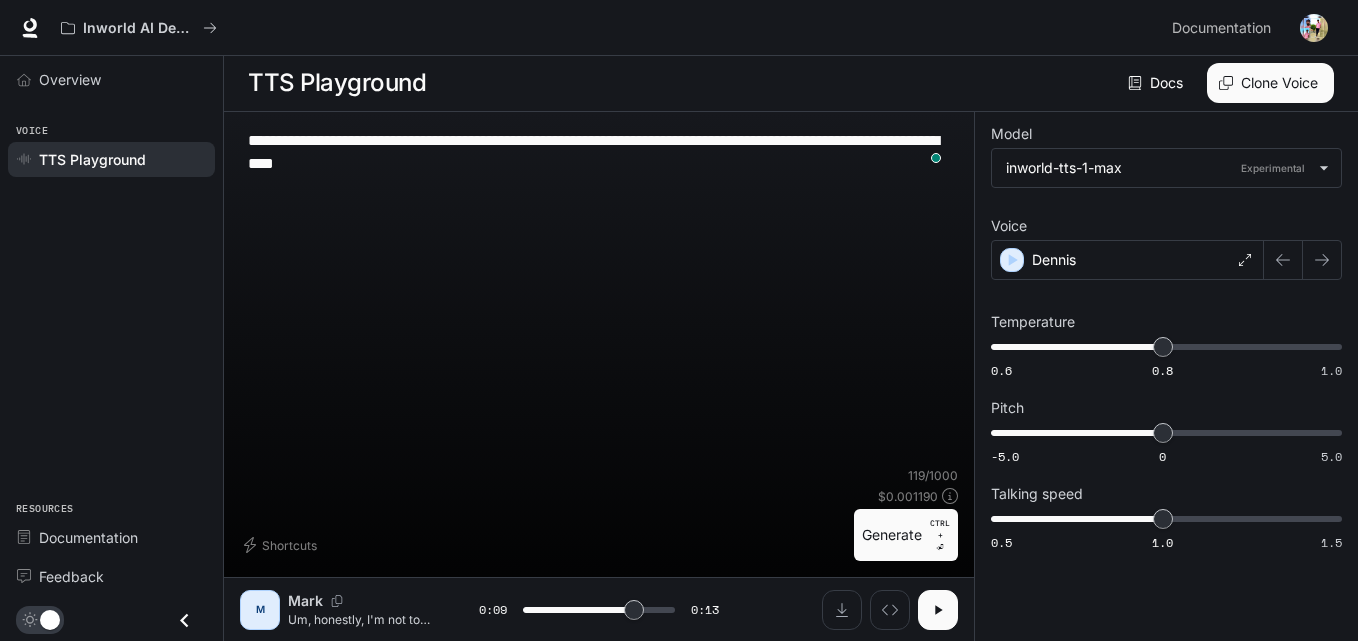 click on "Generate CTRL +  ⏎" at bounding box center [906, 535] 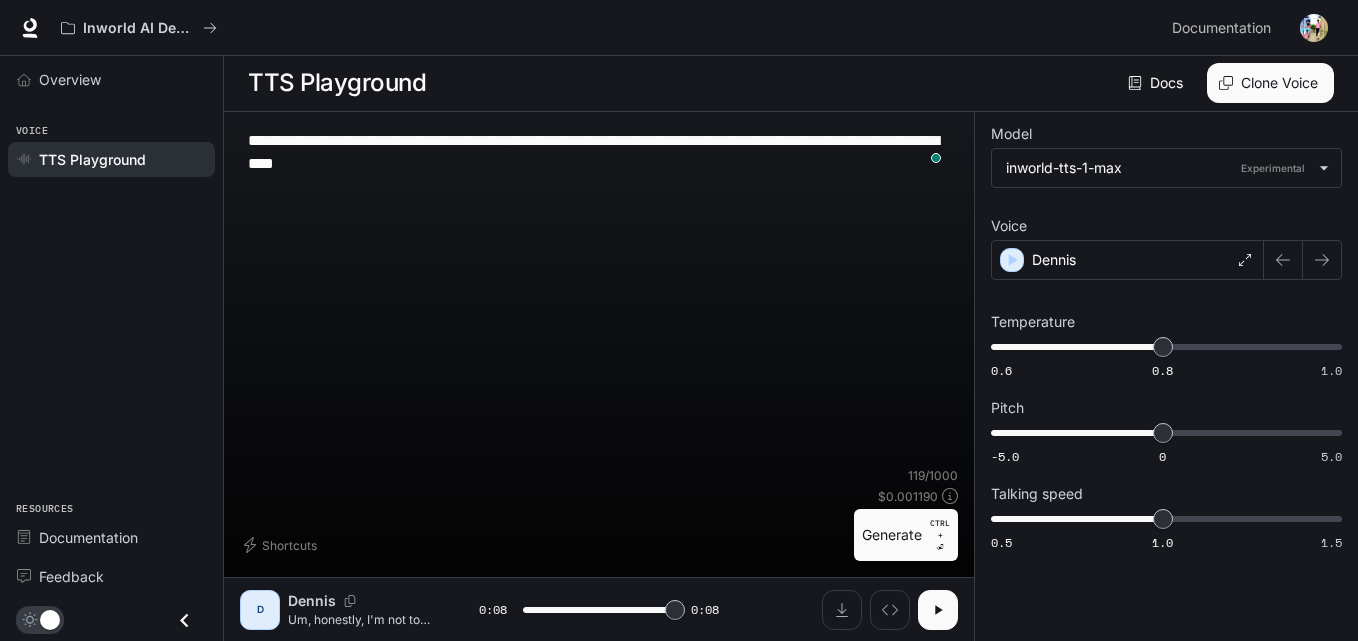 type on "*" 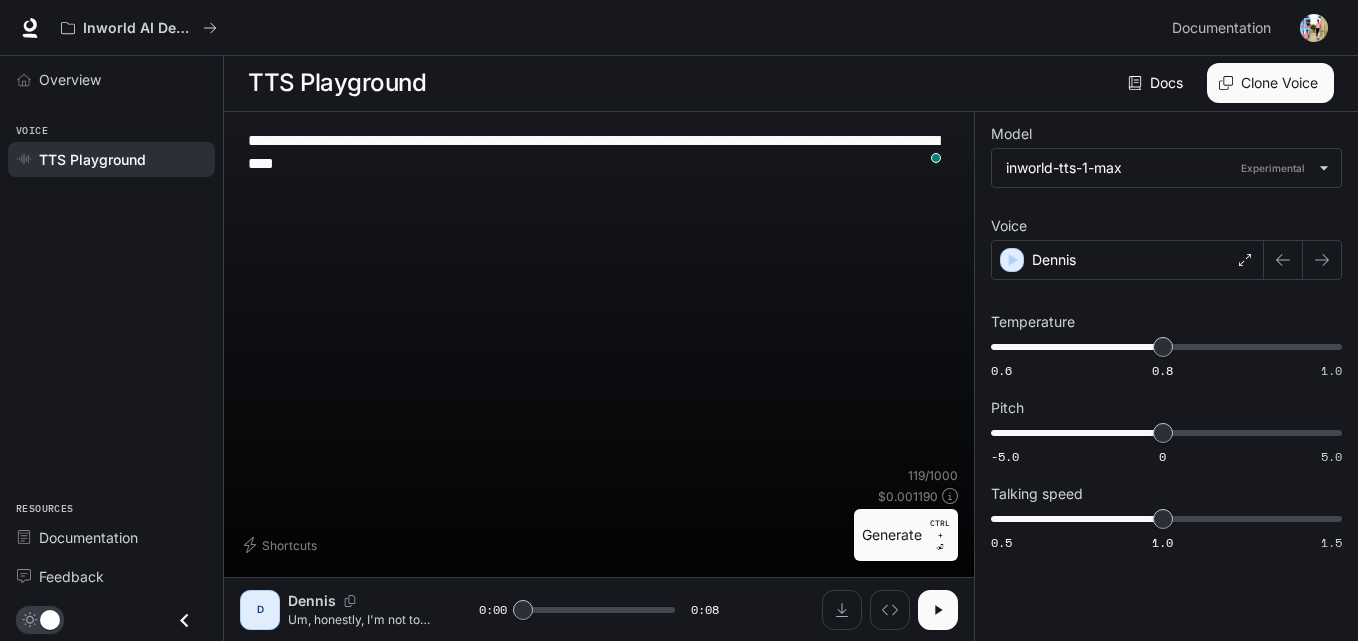 drag, startPoint x: 461, startPoint y: 171, endPoint x: 312, endPoint y: 148, distance: 150.76472 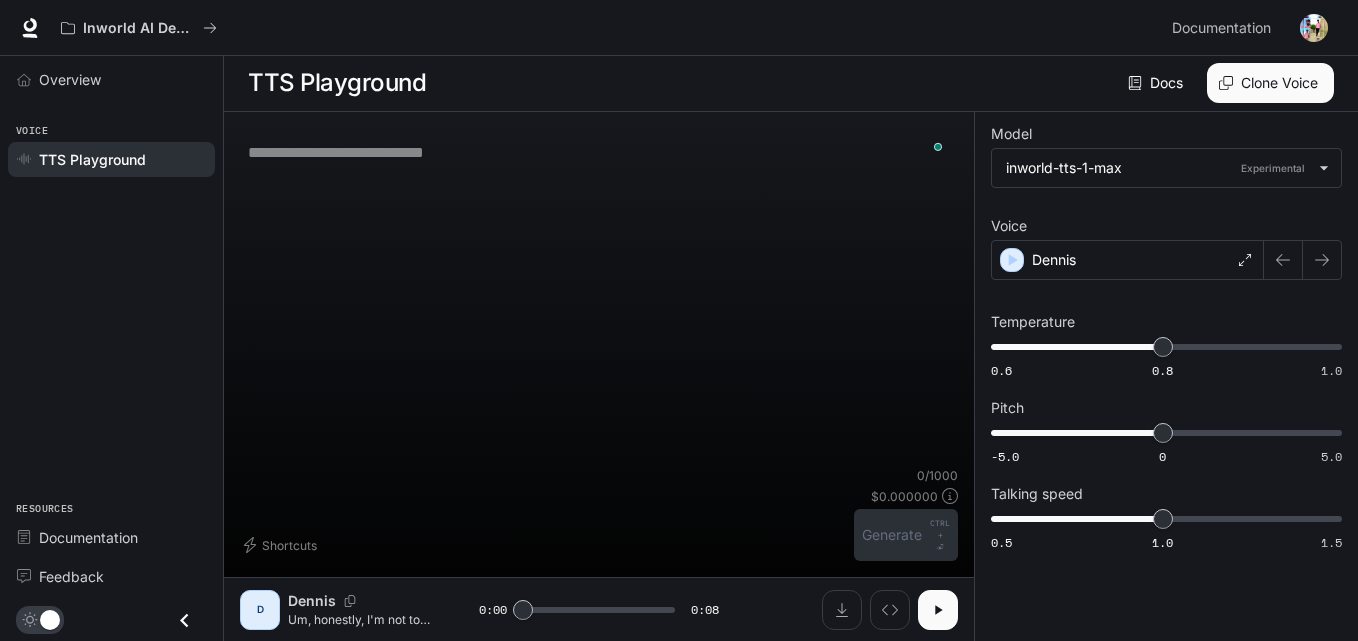 type 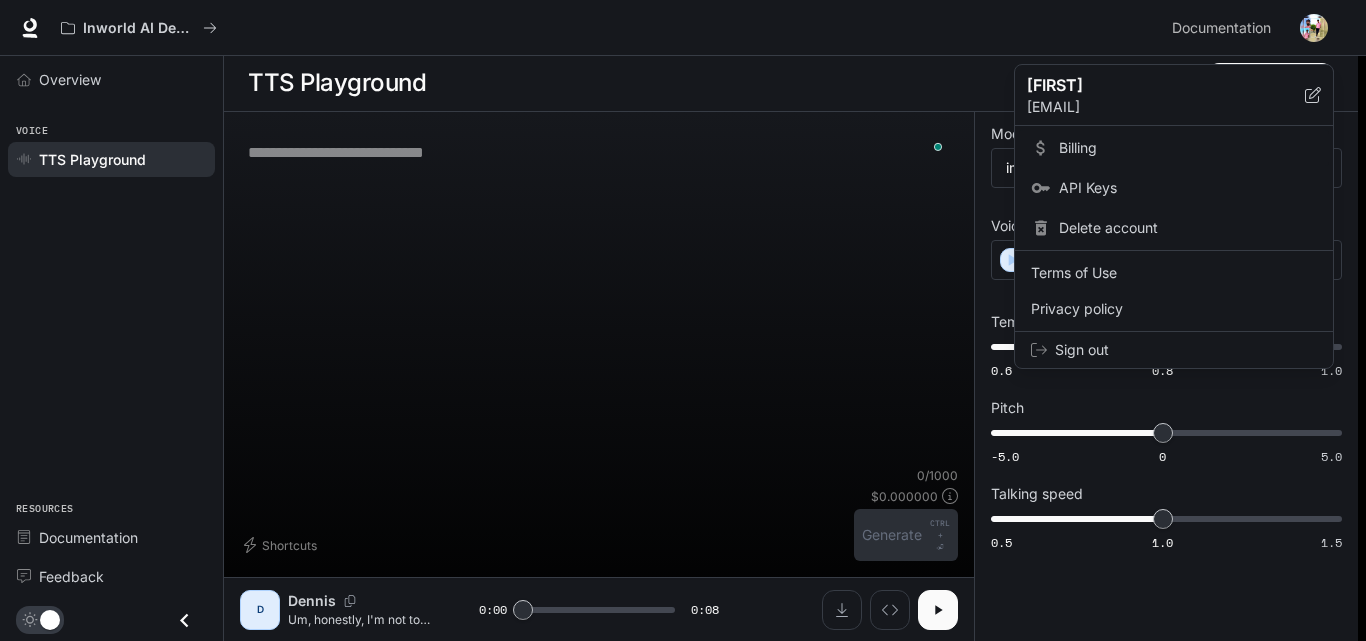 click on "Billing" at bounding box center [1188, 148] 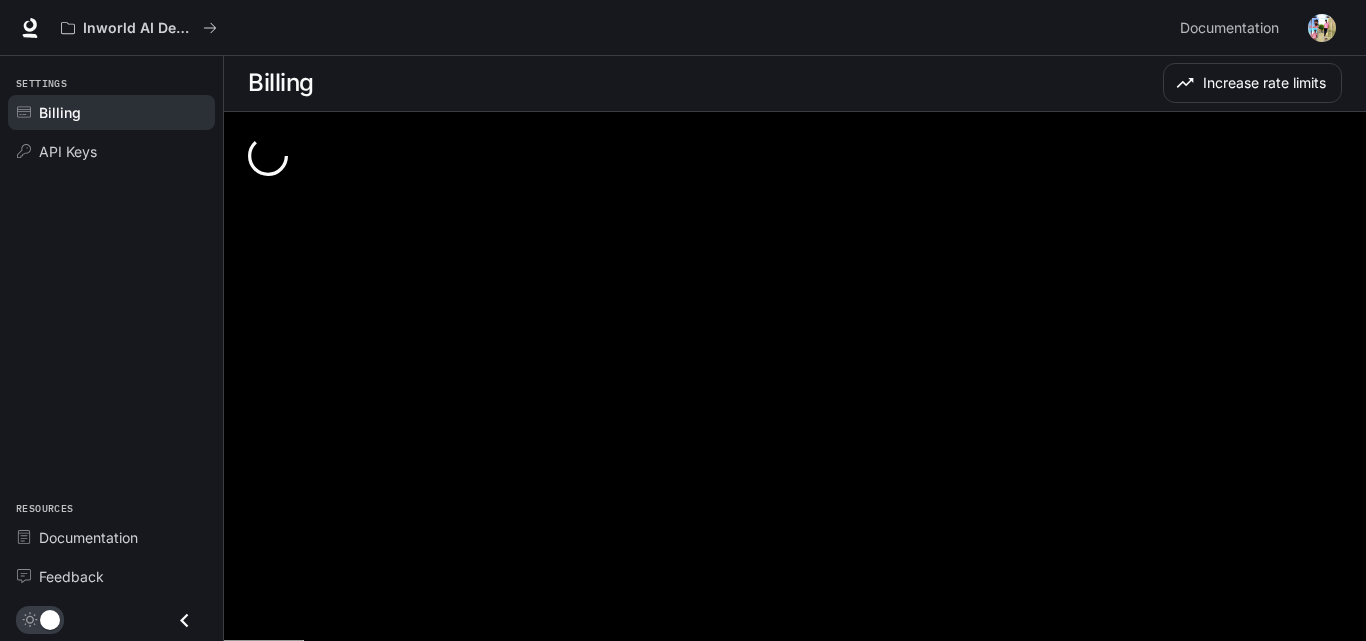 scroll, scrollTop: 0, scrollLeft: 0, axis: both 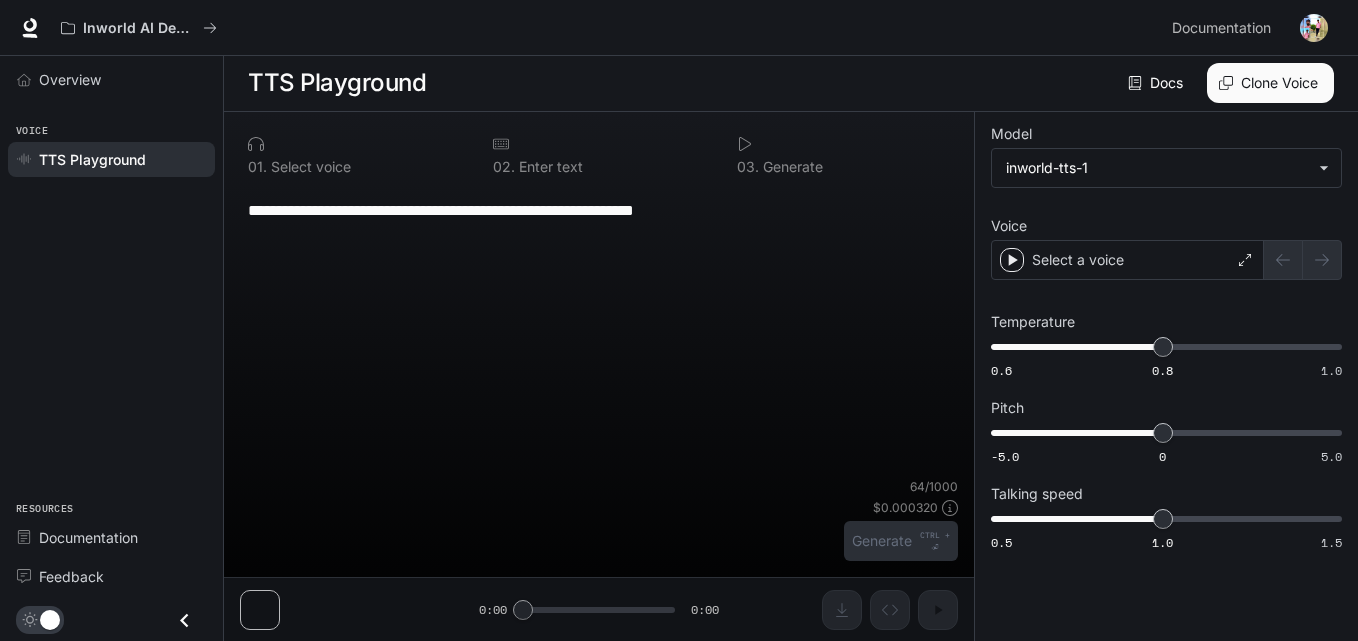 drag, startPoint x: 775, startPoint y: 217, endPoint x: 329, endPoint y: 193, distance: 446.64526 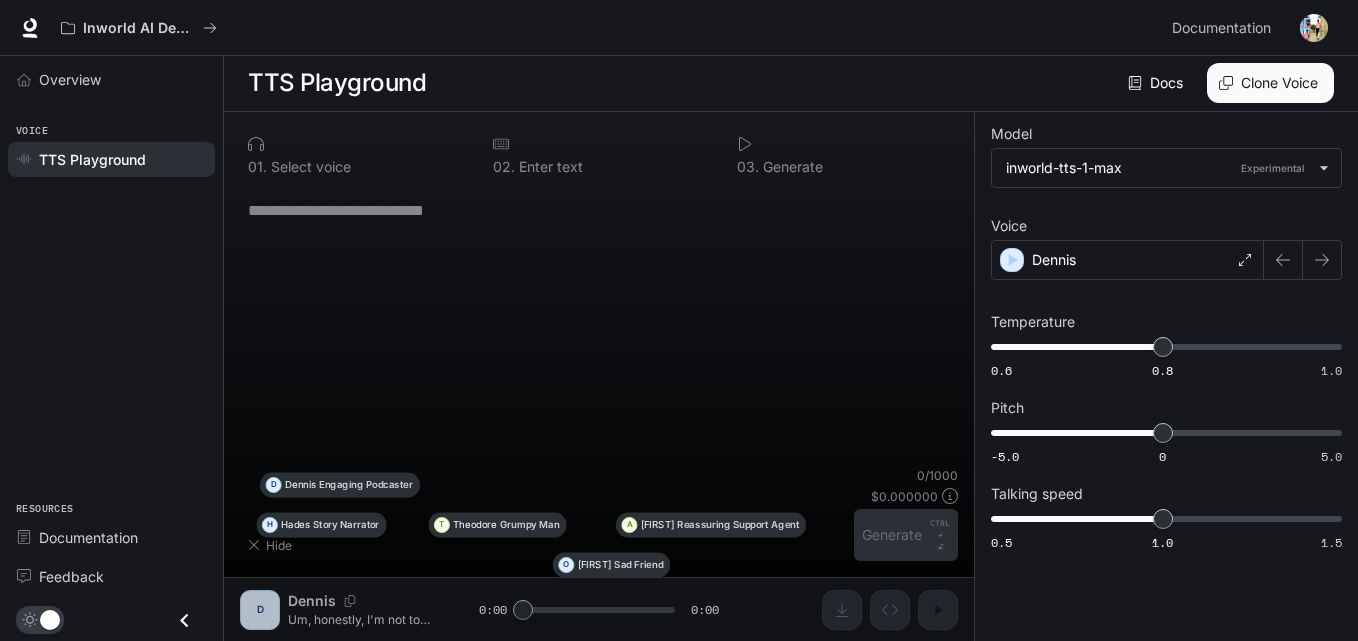 click at bounding box center (843, 144) 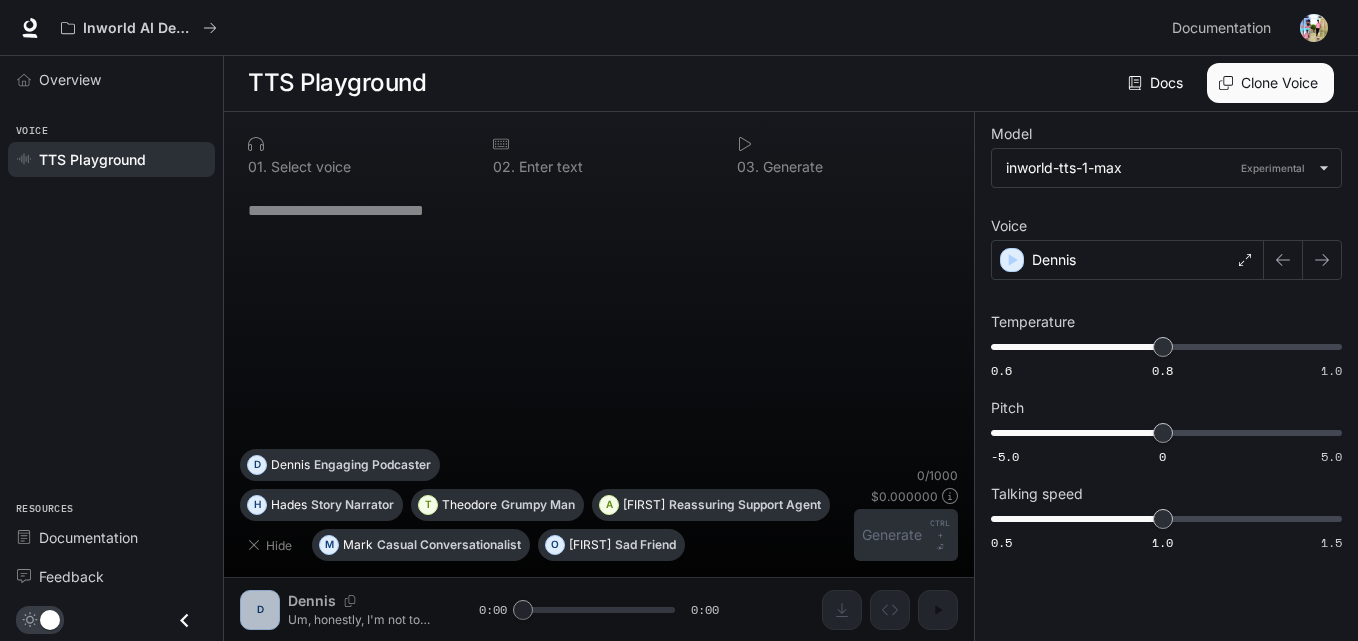 click on "* ​" at bounding box center [599, 210] 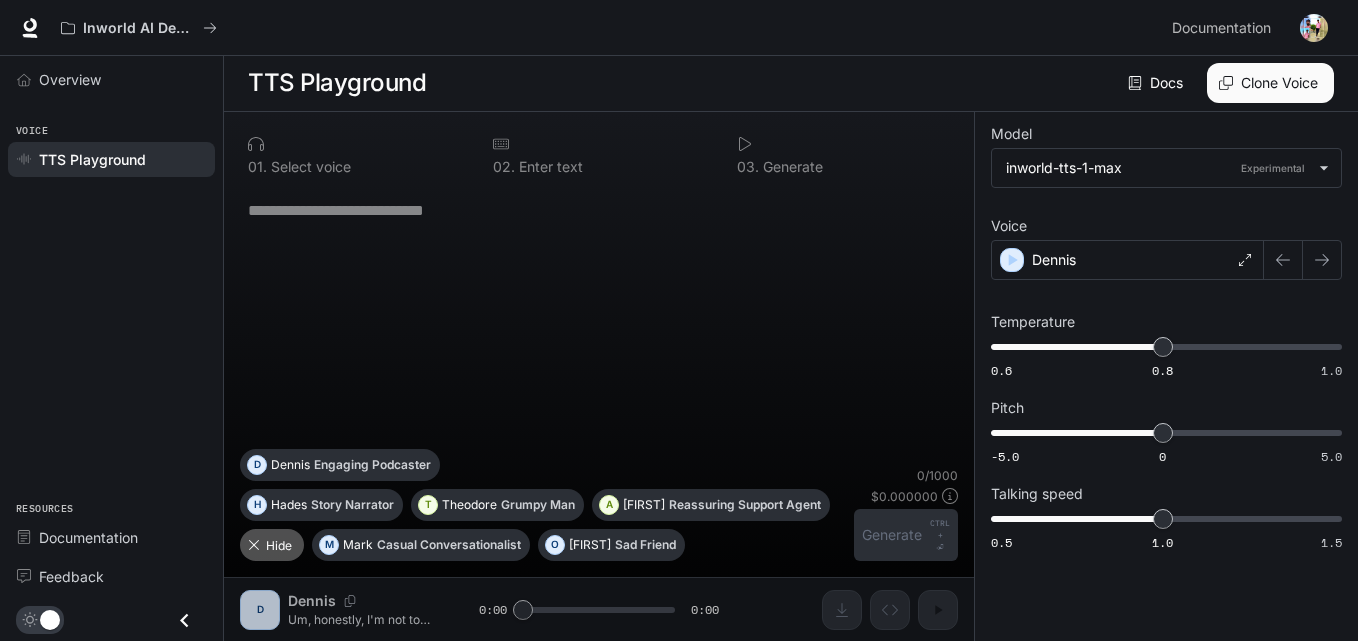 drag, startPoint x: 245, startPoint y: 542, endPoint x: 266, endPoint y: 529, distance: 24.698177 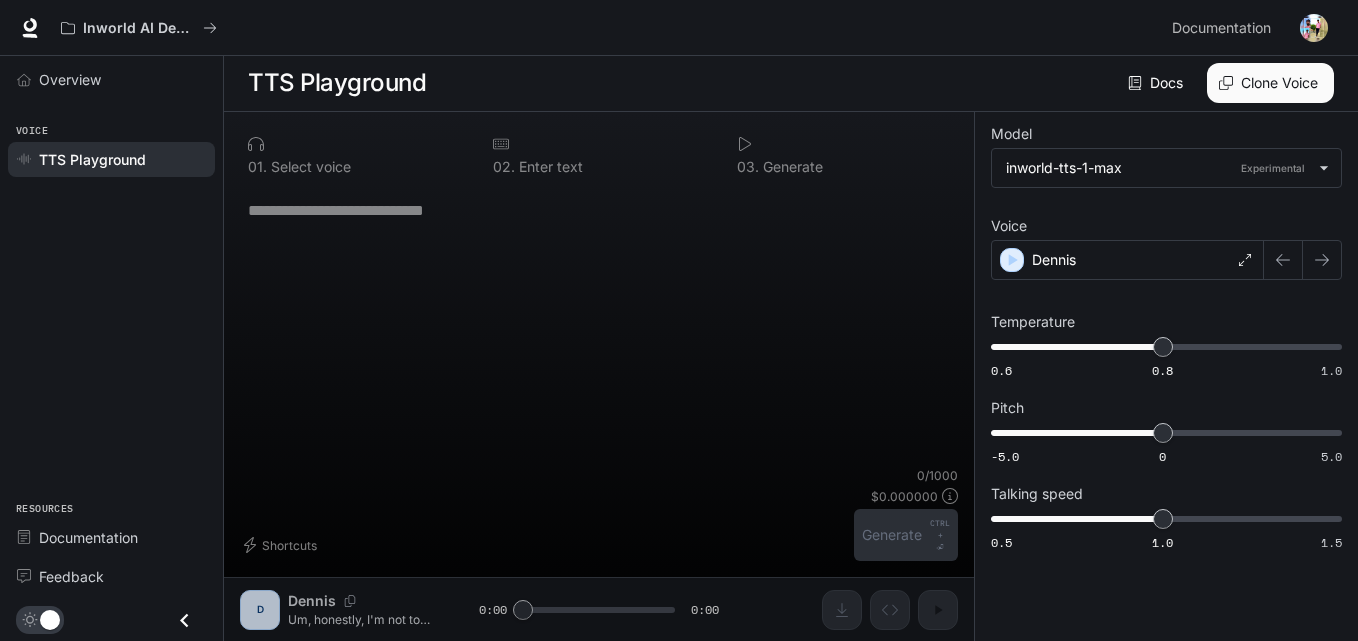 paste on "**********" 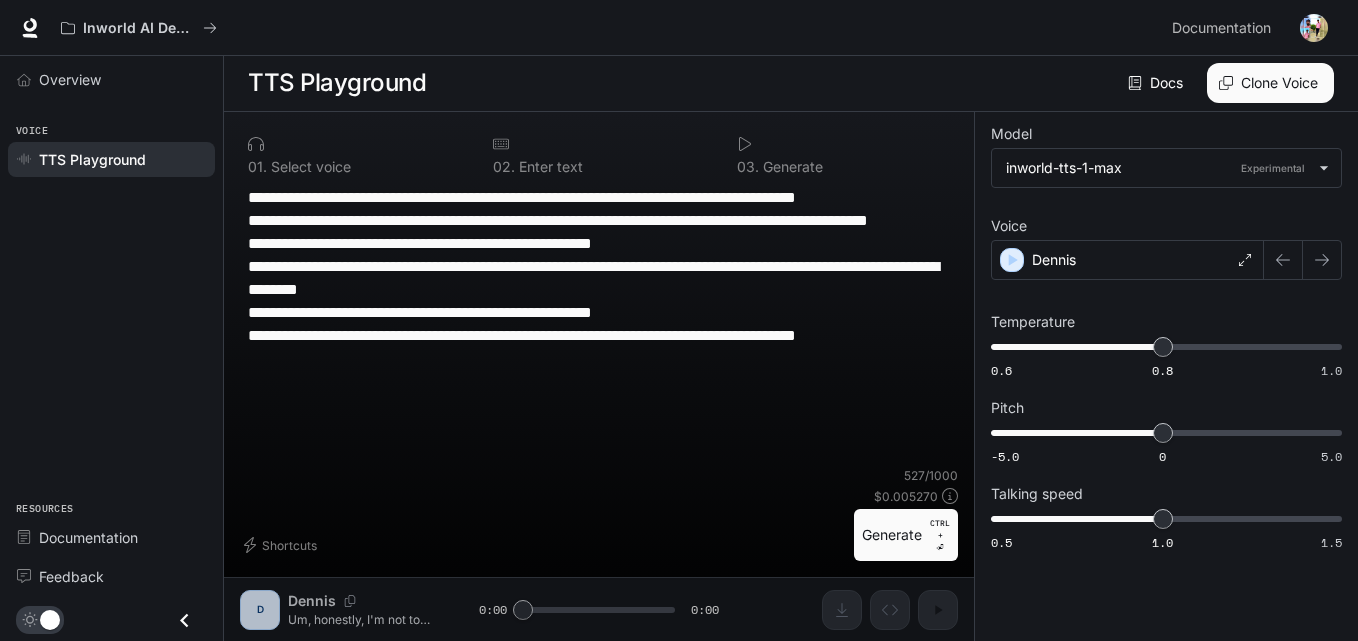 type on "**********" 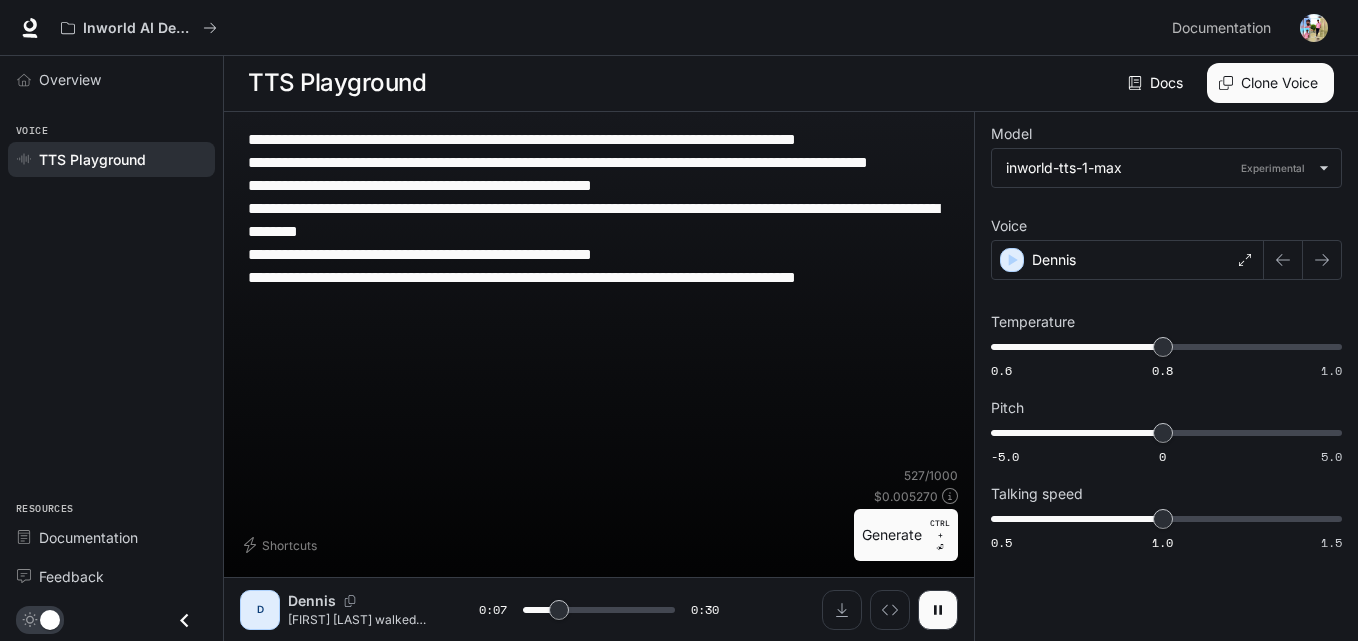 click on "**********" at bounding box center [599, 231] 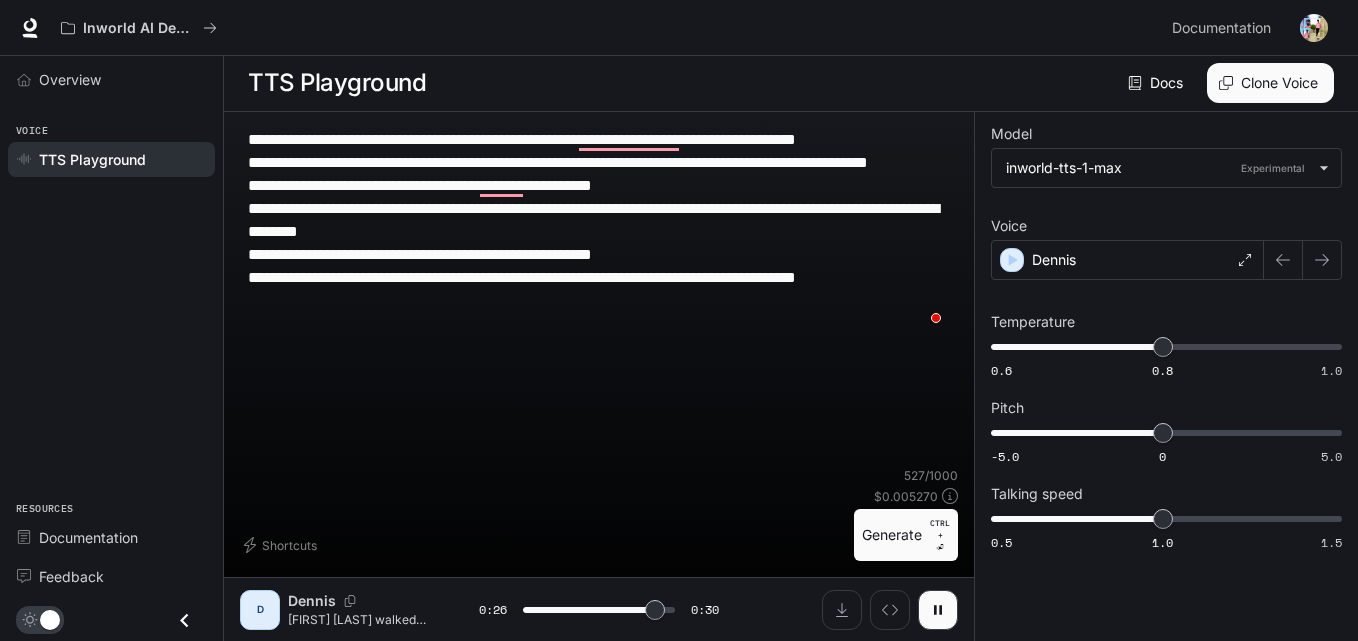 click at bounding box center (599, 437) 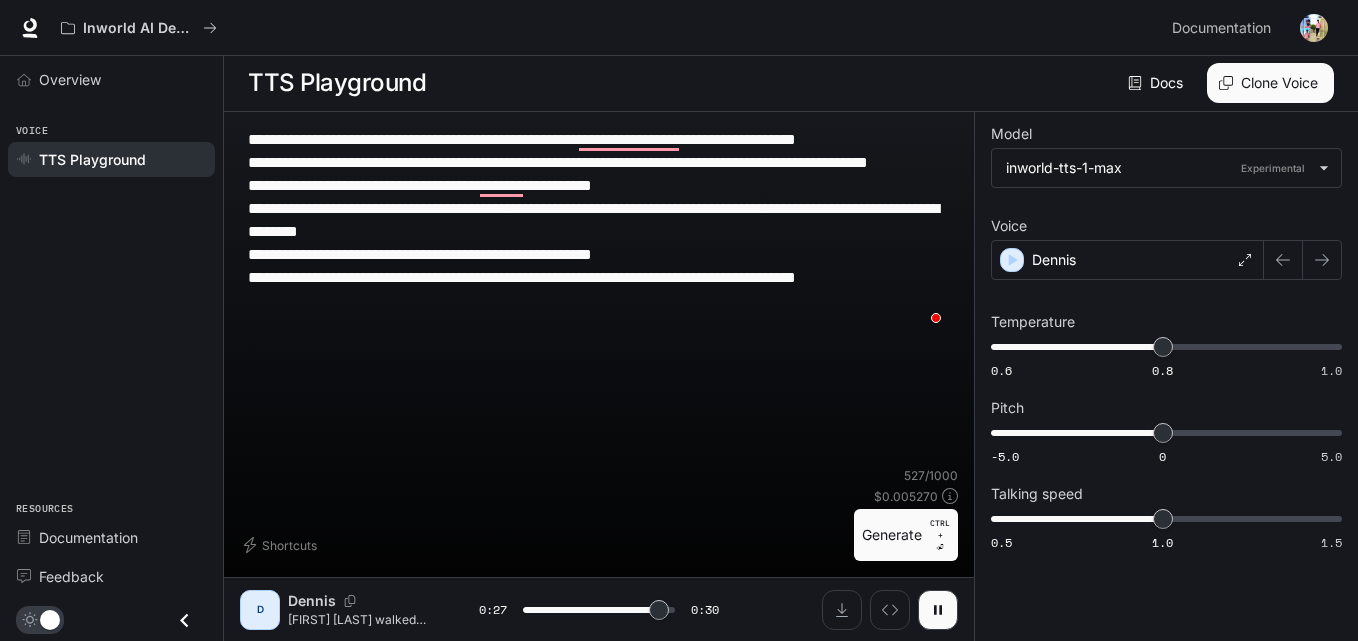 click at bounding box center (599, 437) 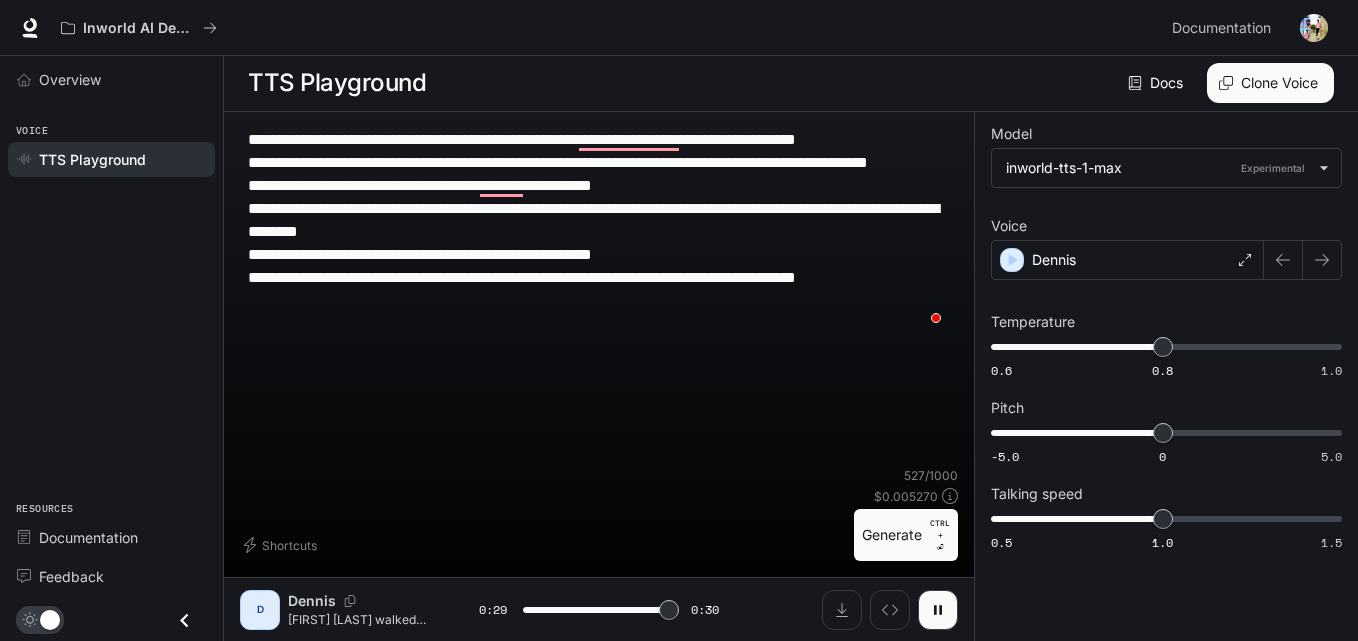 click at bounding box center [937, 317] 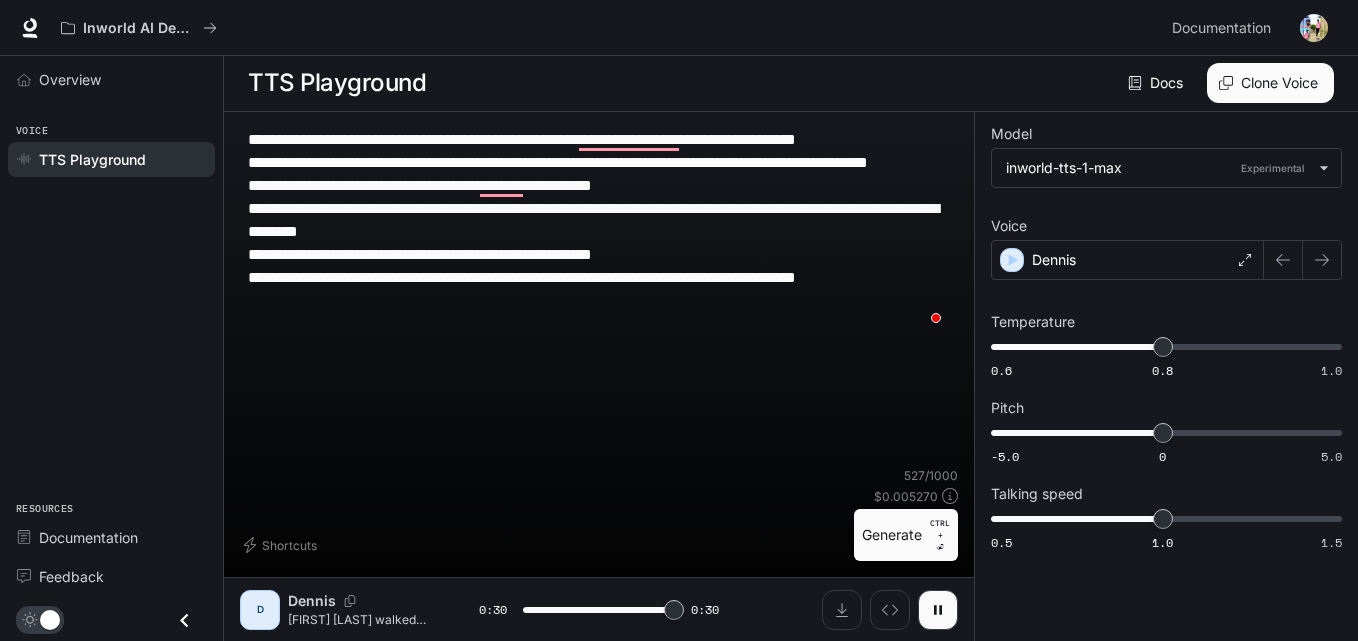 drag, startPoint x: 944, startPoint y: 324, endPoint x: 315, endPoint y: 218, distance: 637.8691 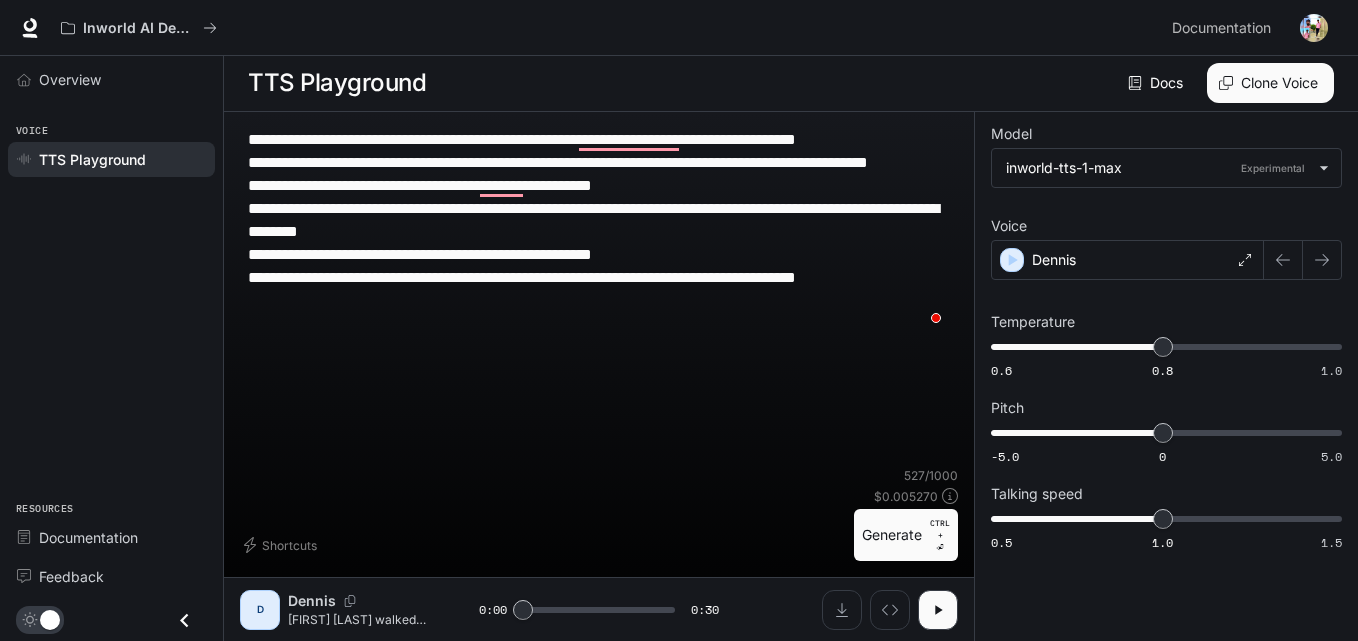 drag, startPoint x: 315, startPoint y: 218, endPoint x: 293, endPoint y: 207, distance: 24.596748 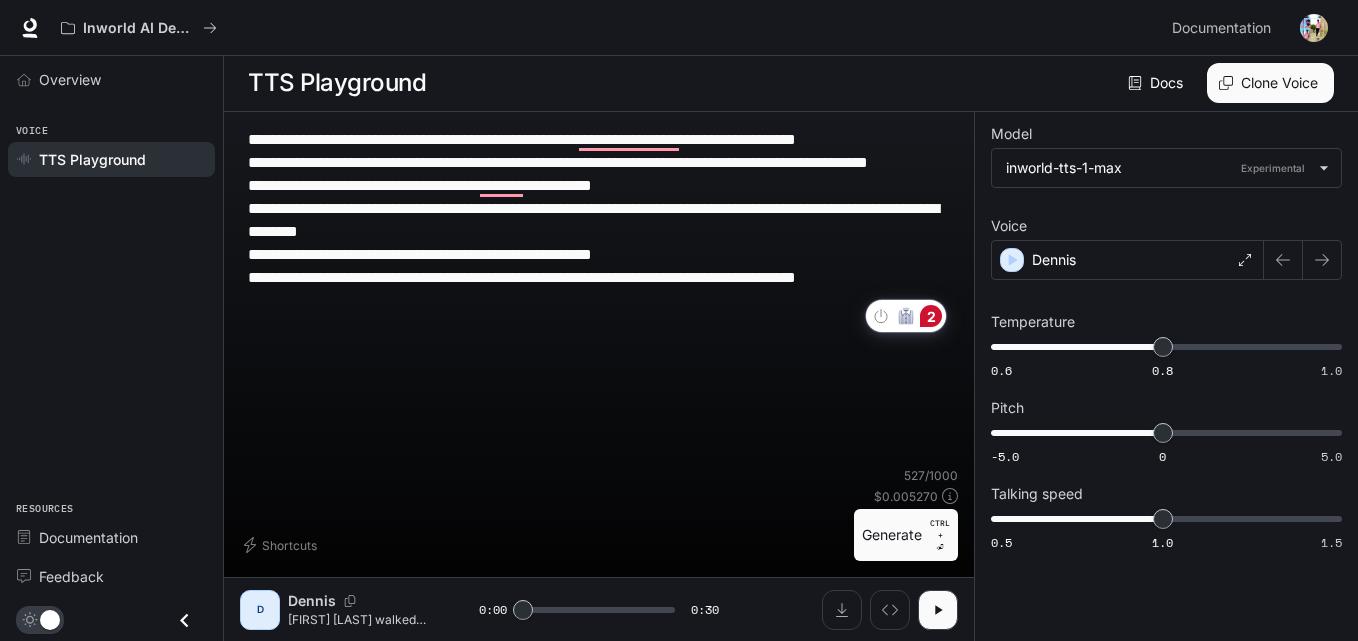 click on "2" 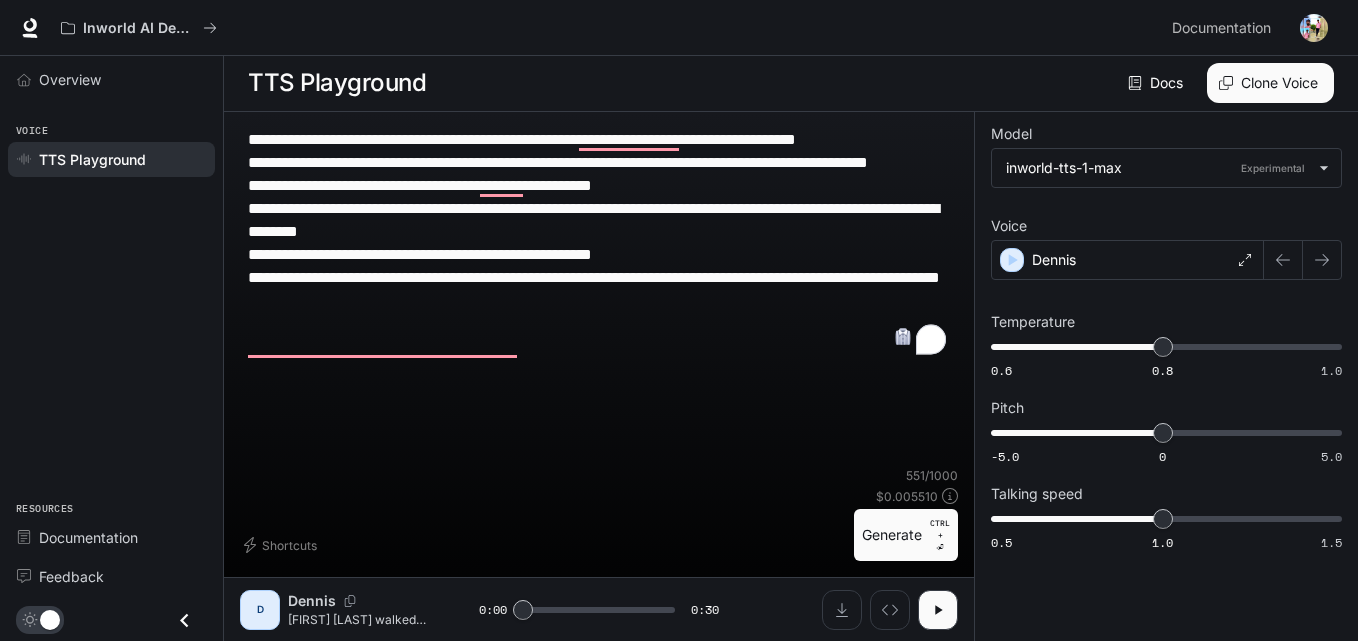 click on "**********" at bounding box center (599, 243) 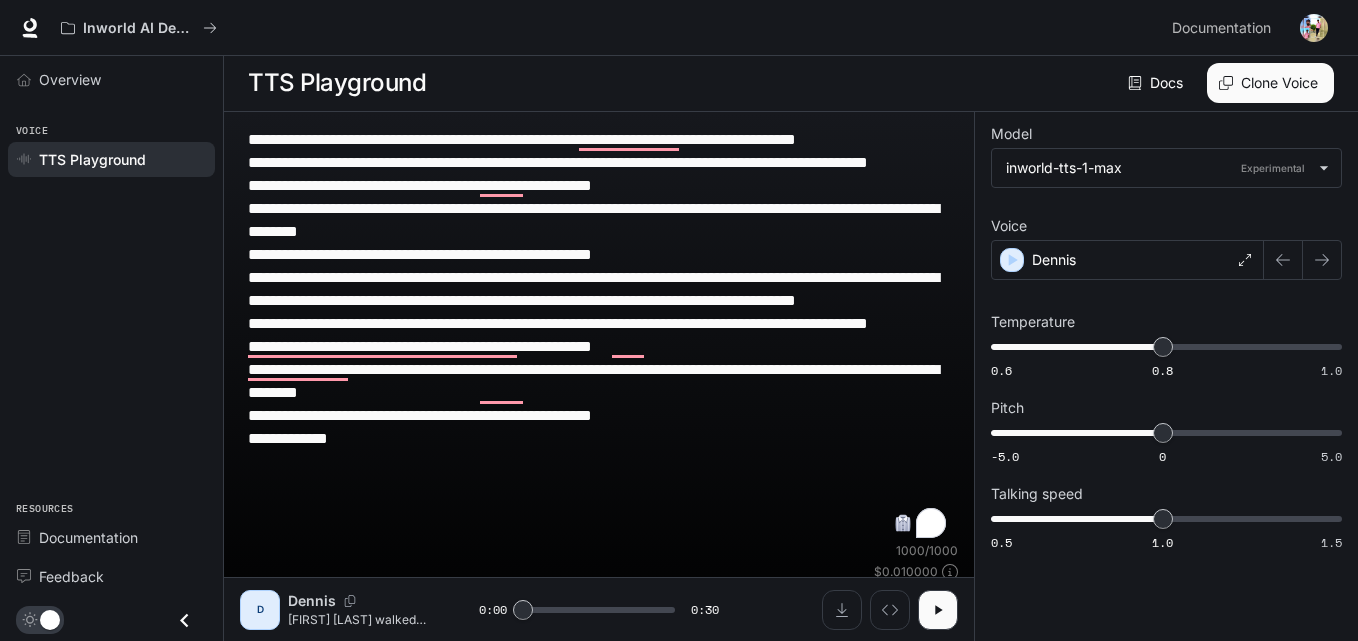 scroll, scrollTop: 0, scrollLeft: 0, axis: both 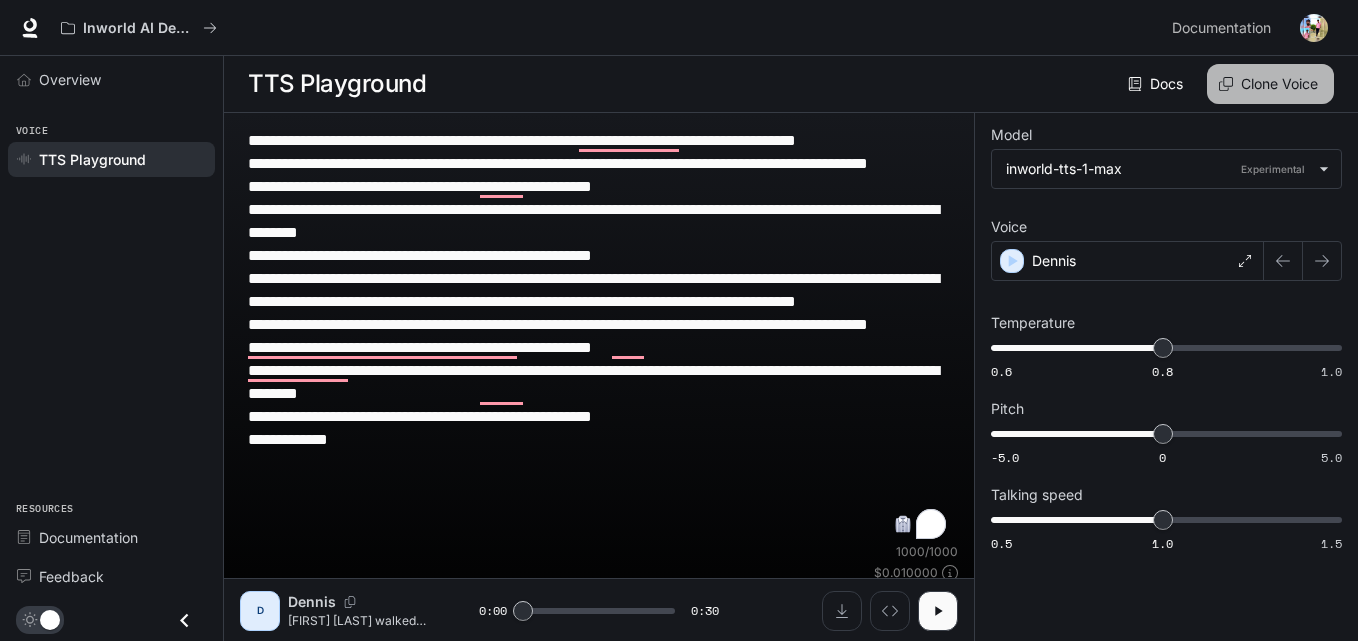 click on "Clone Voice" at bounding box center (1270, 84) 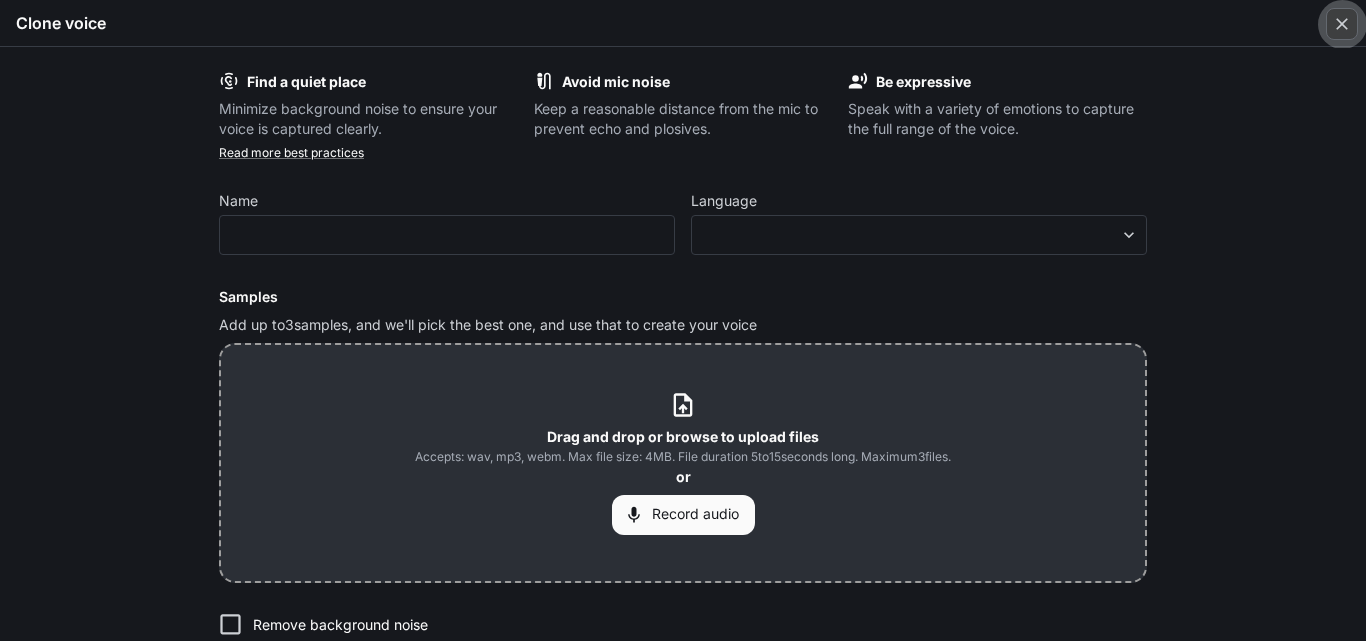 click 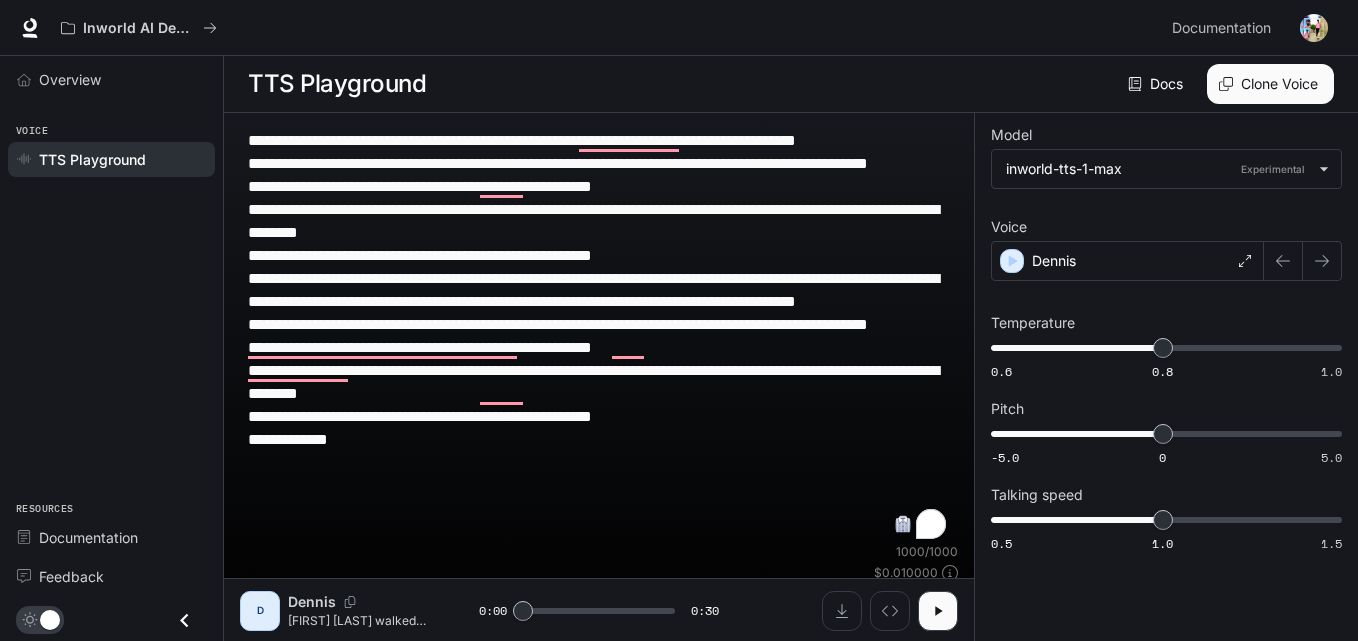scroll, scrollTop: 1, scrollLeft: 0, axis: vertical 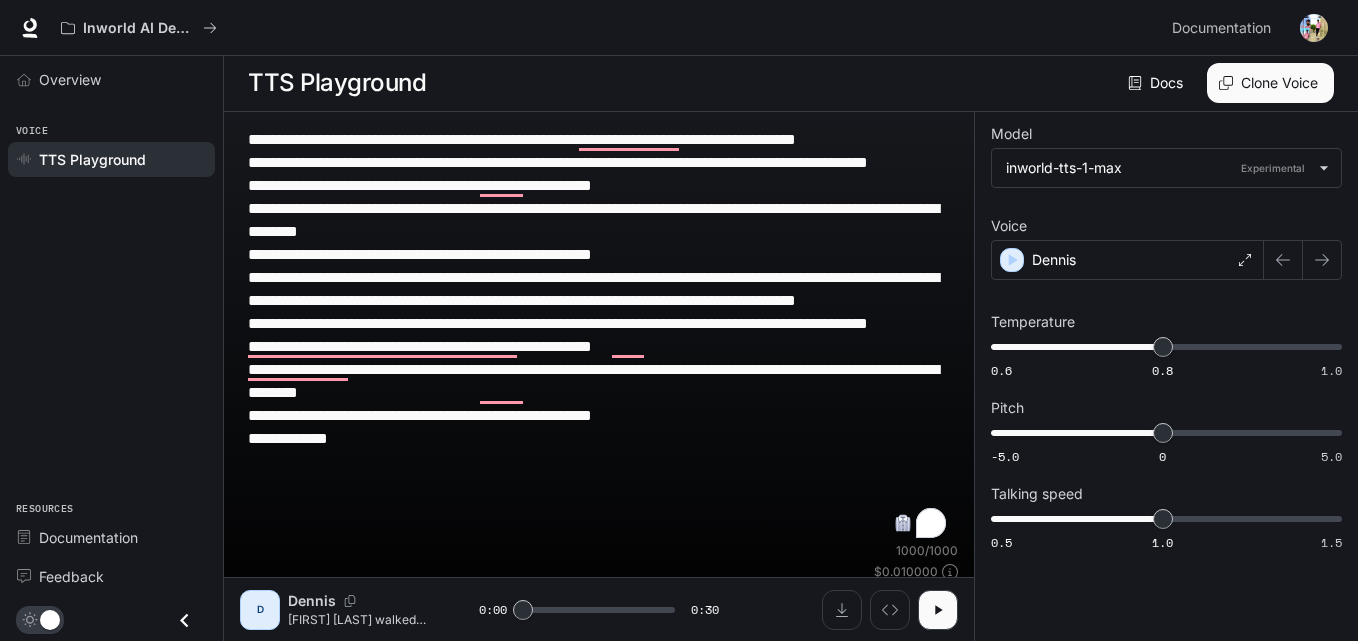 drag, startPoint x: 395, startPoint y: 509, endPoint x: 313, endPoint y: 445, distance: 104.019226 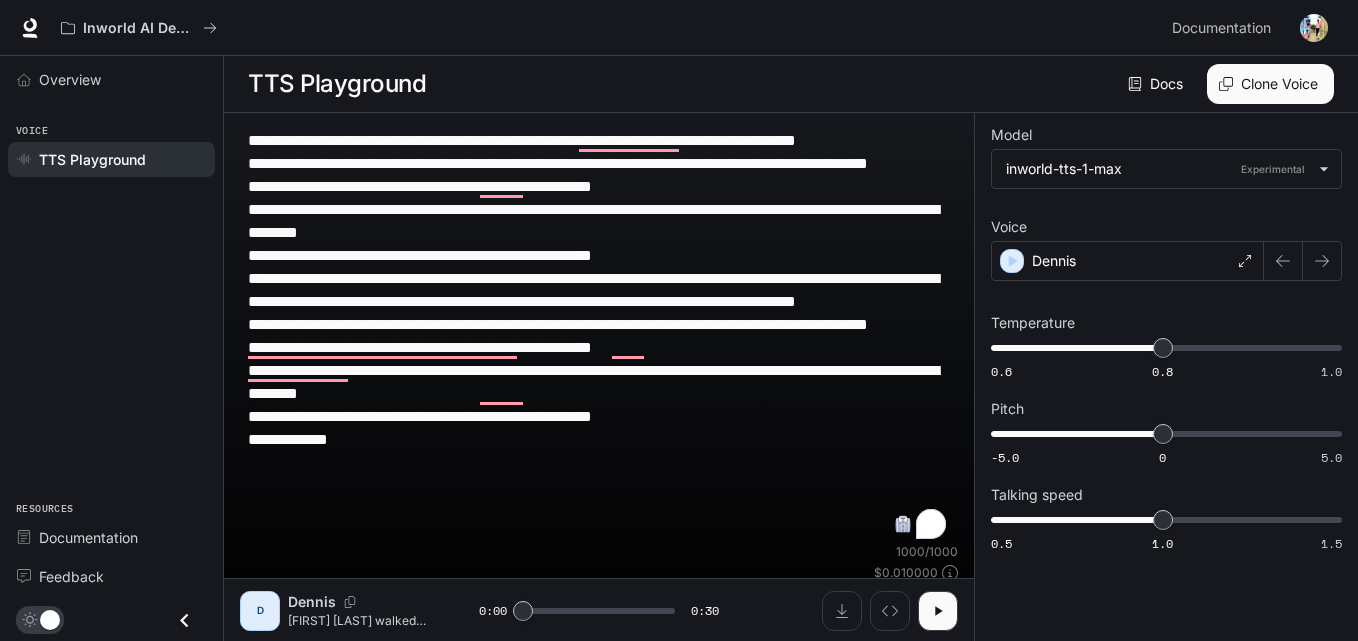 drag, startPoint x: 375, startPoint y: 529, endPoint x: 337, endPoint y: 139, distance: 391.84692 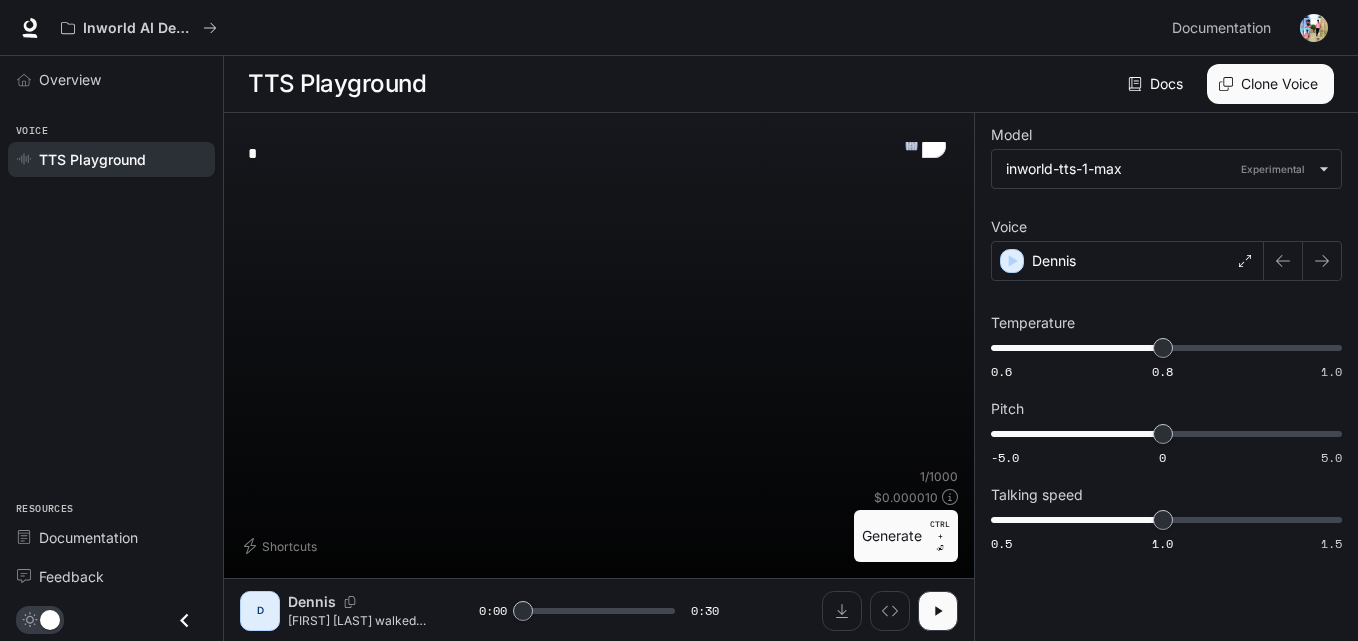 drag, startPoint x: 280, startPoint y: 157, endPoint x: 236, endPoint y: 127, distance: 53.25411 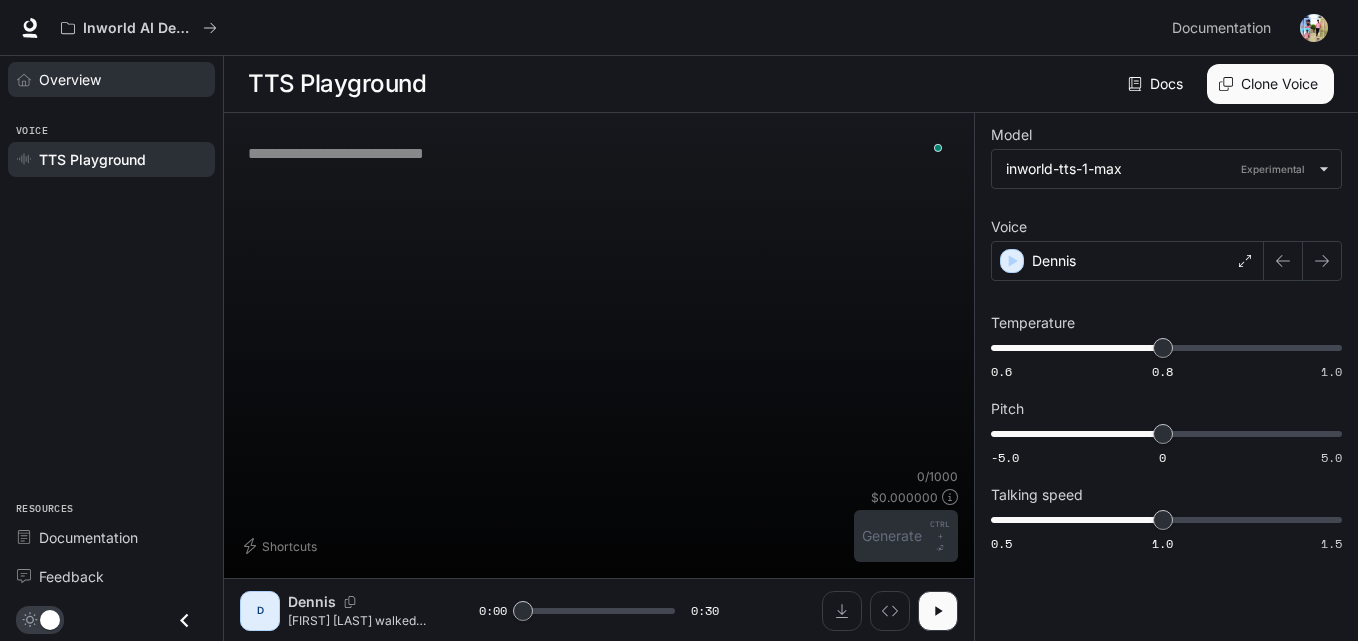 type 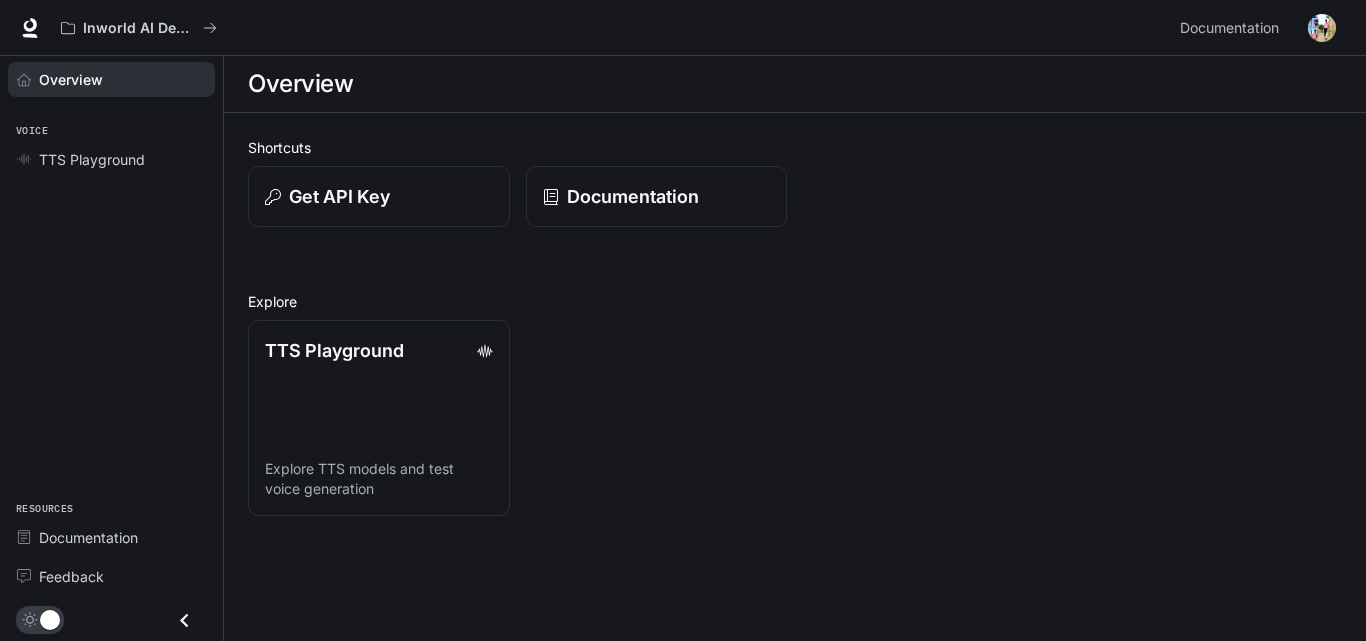 click 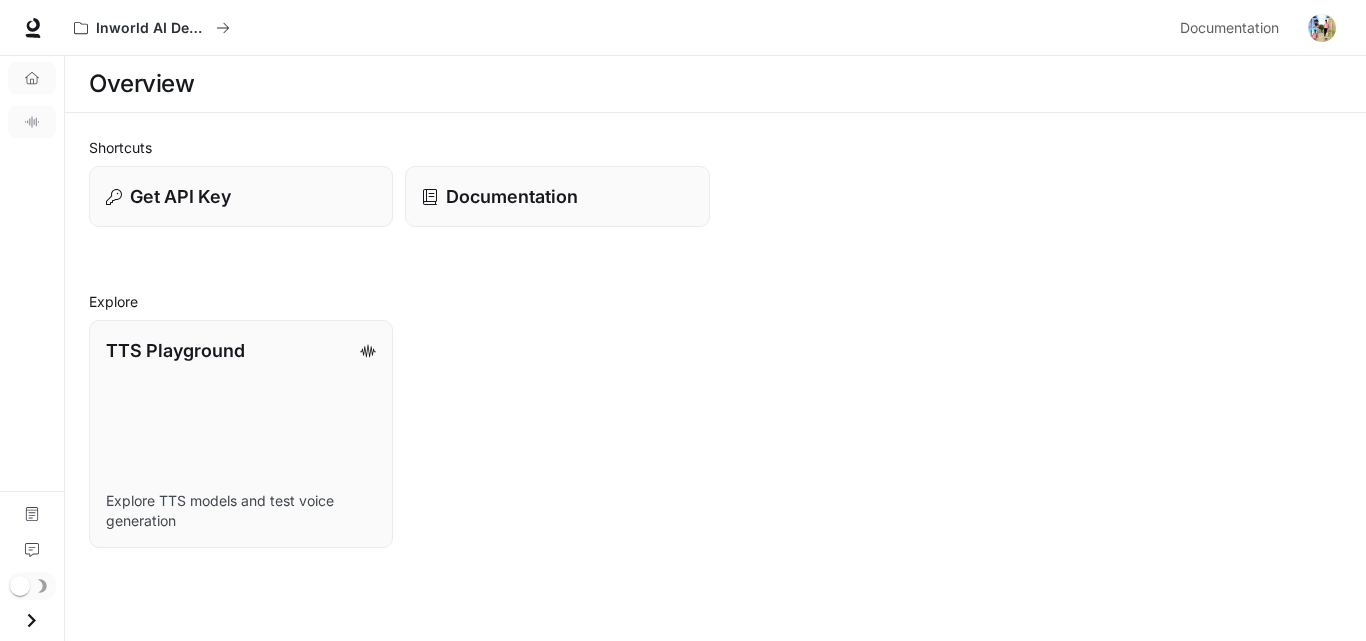 click 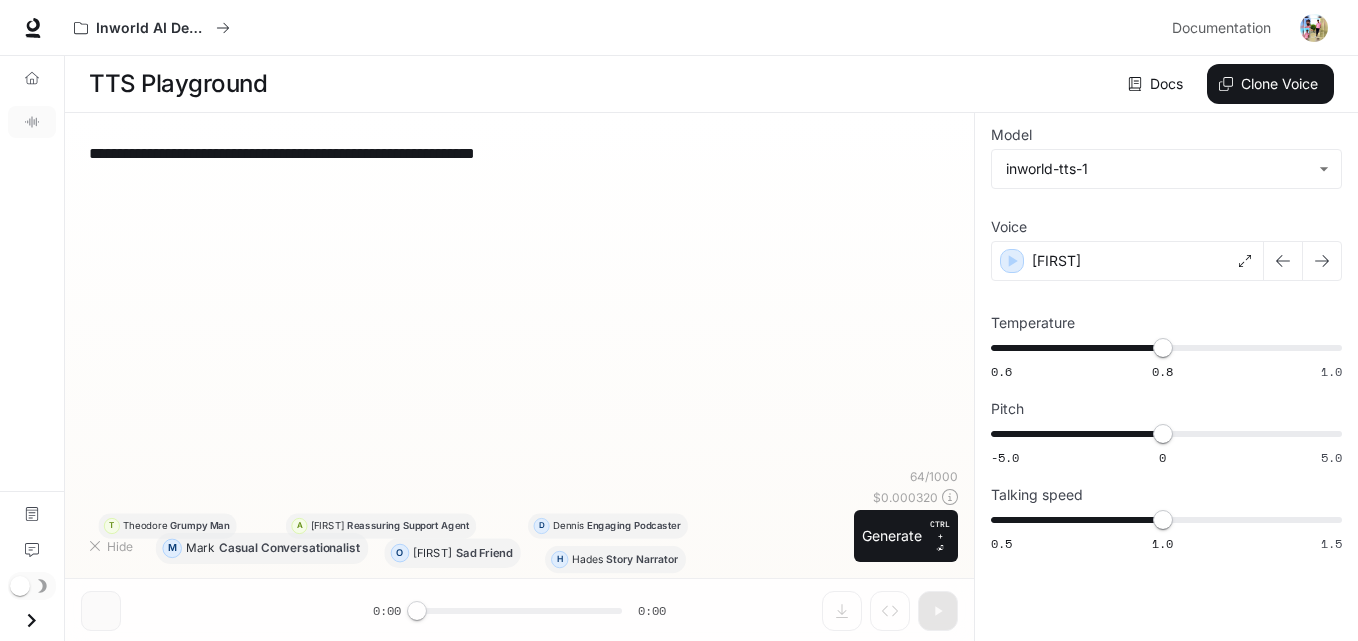 type 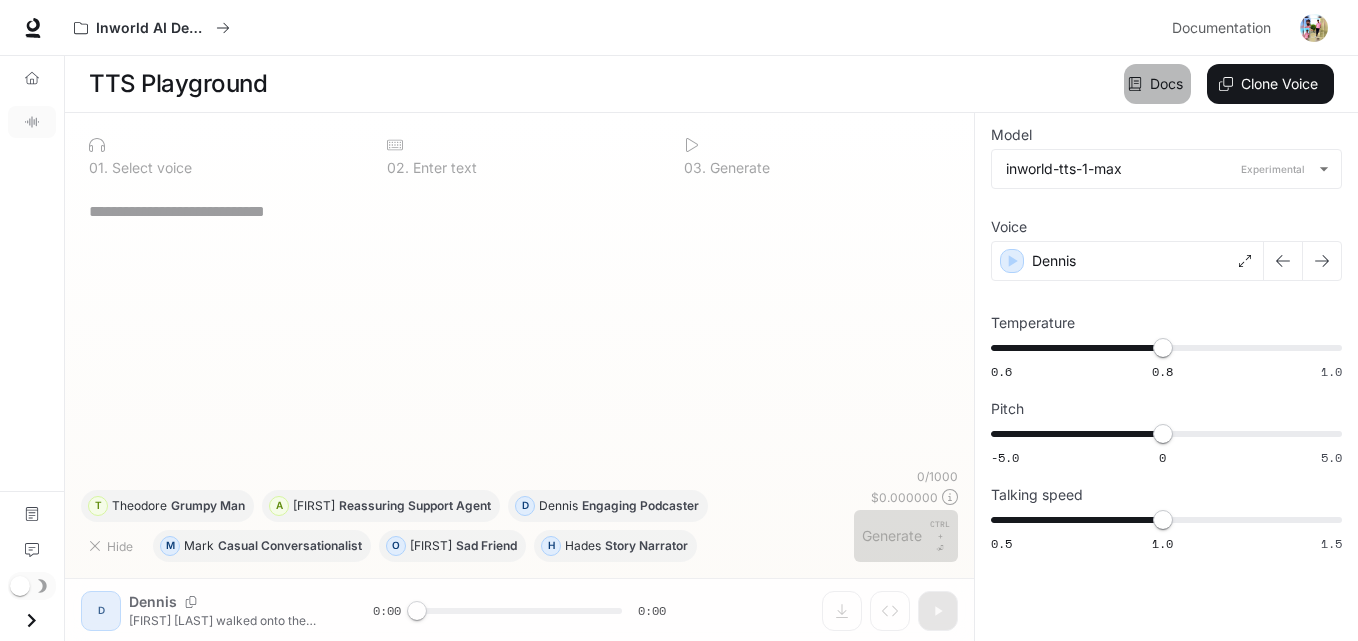 click on "Docs" at bounding box center (1157, 84) 